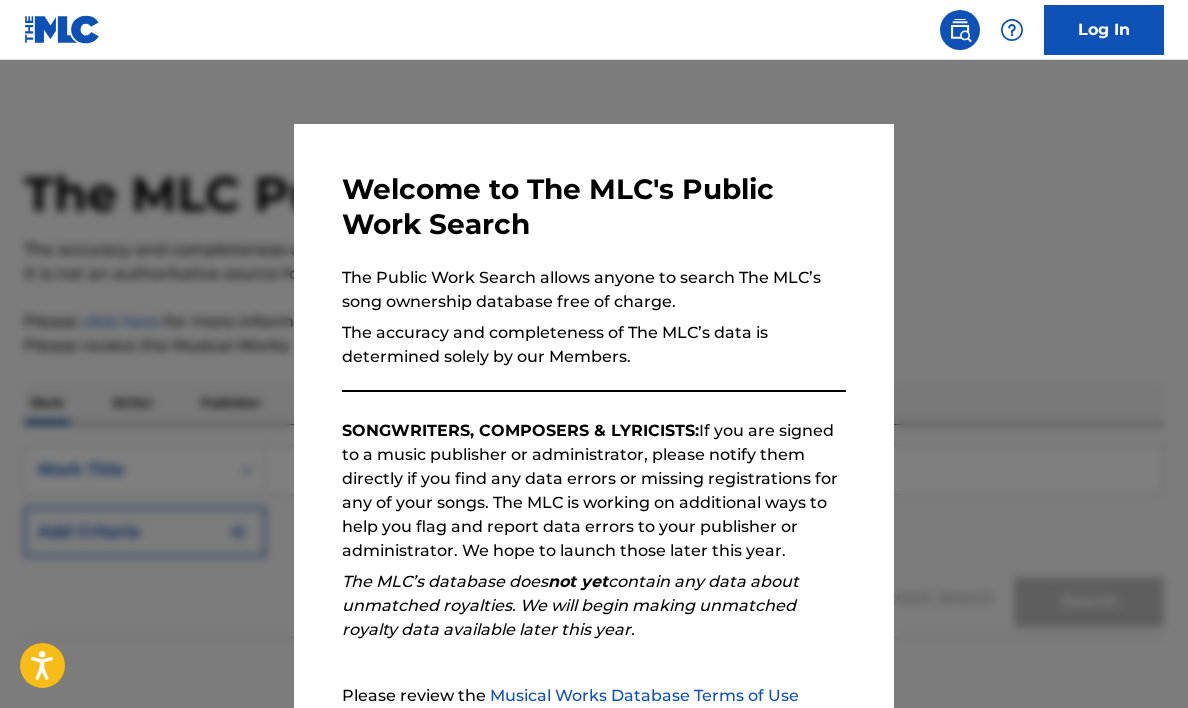 scroll, scrollTop: 0, scrollLeft: 0, axis: both 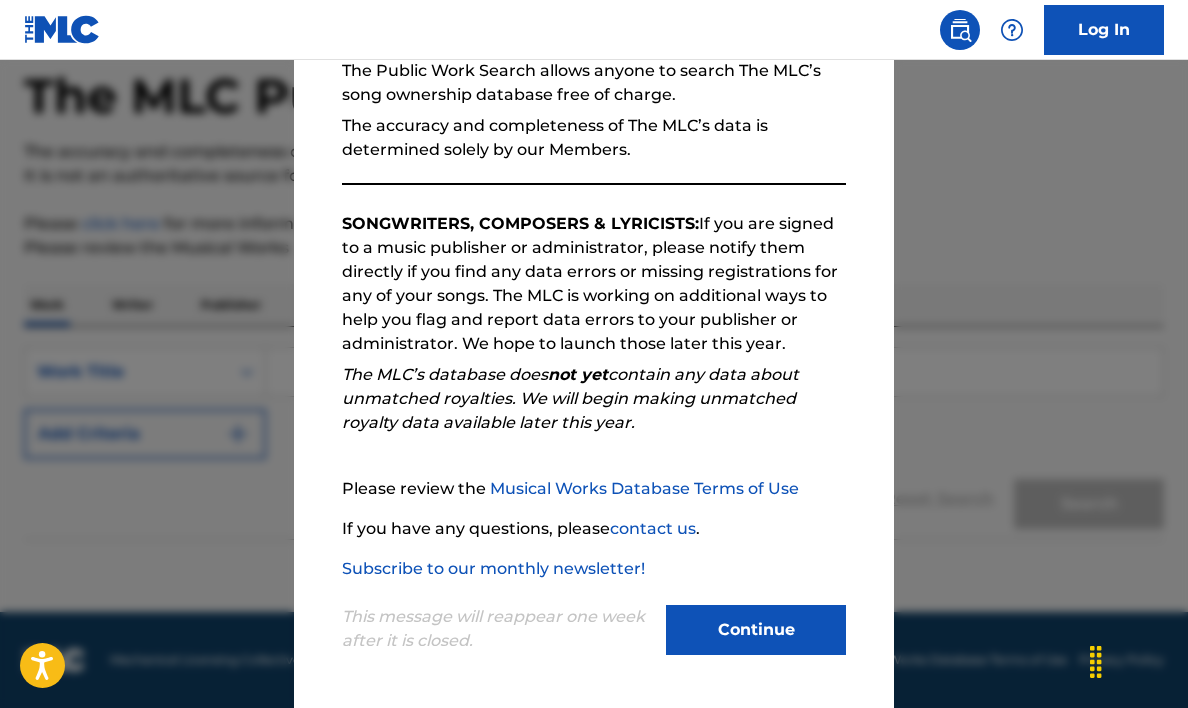 click on "Continue" at bounding box center (756, 630) 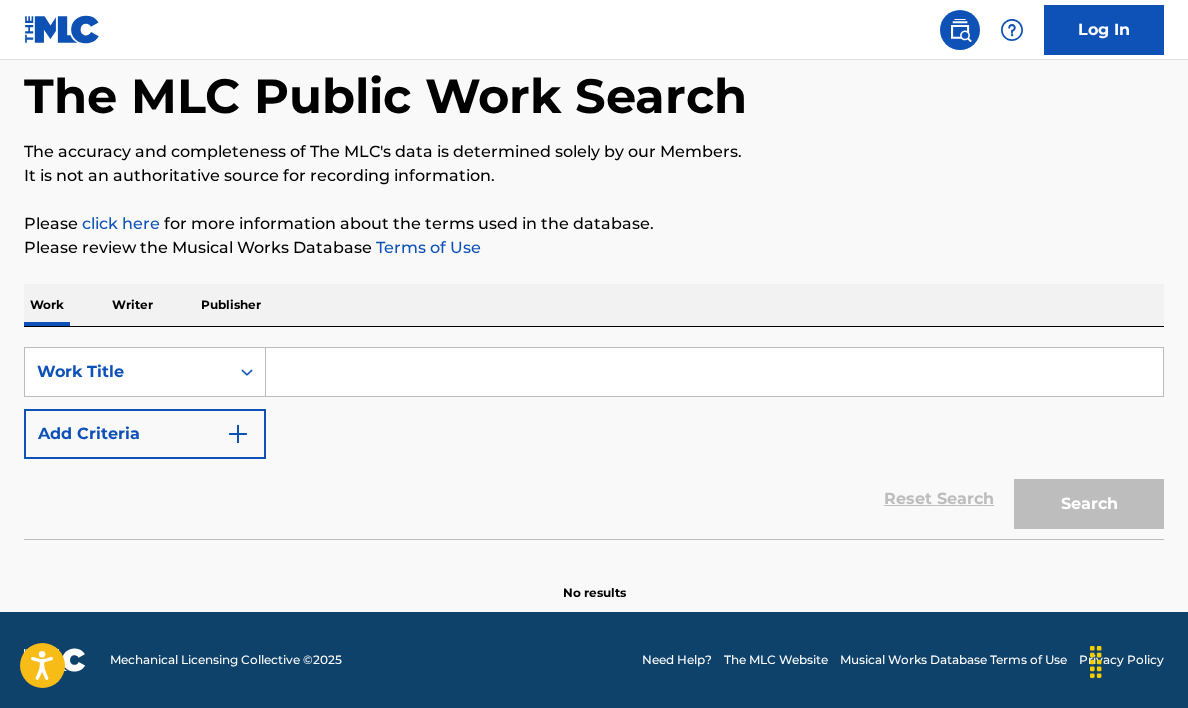 click at bounding box center [714, 372] 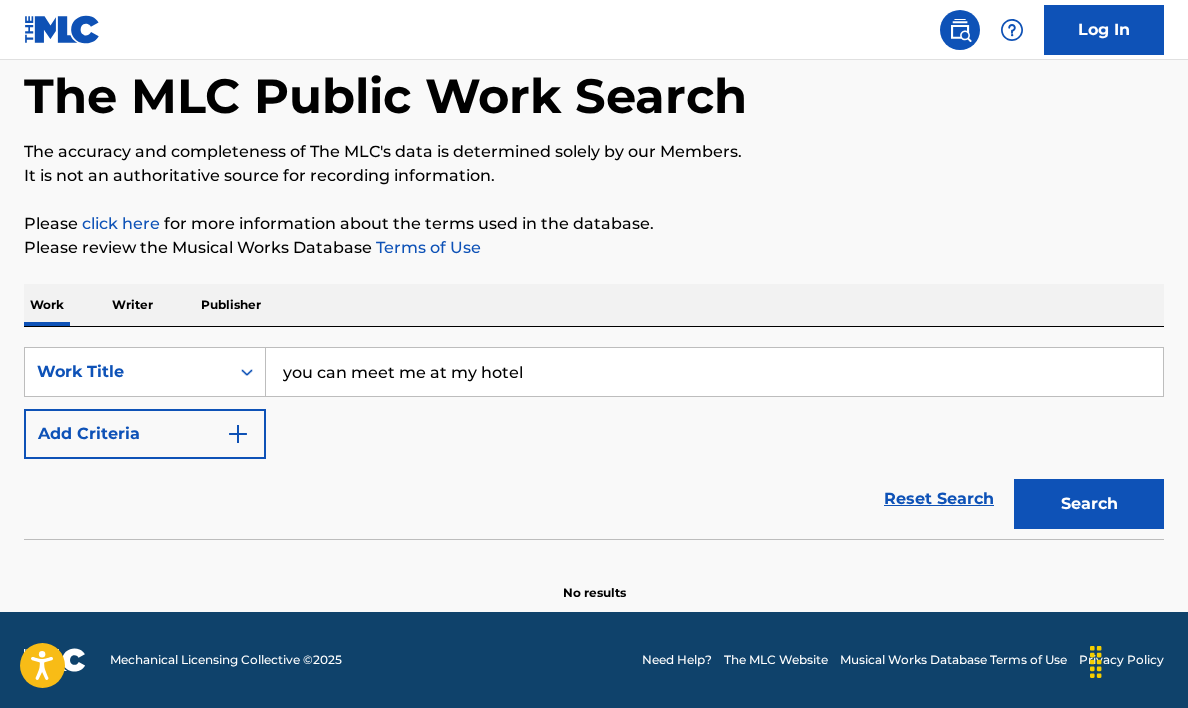 click on "Search" at bounding box center [1089, 504] 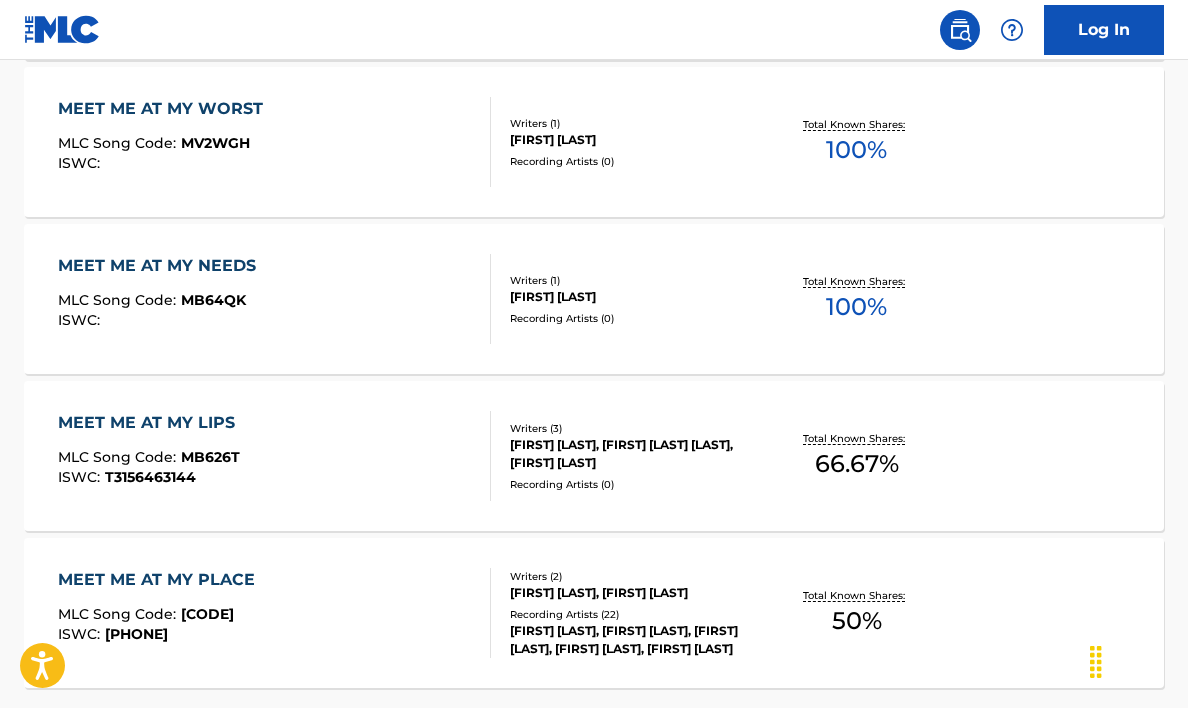 scroll, scrollTop: 1740, scrollLeft: 0, axis: vertical 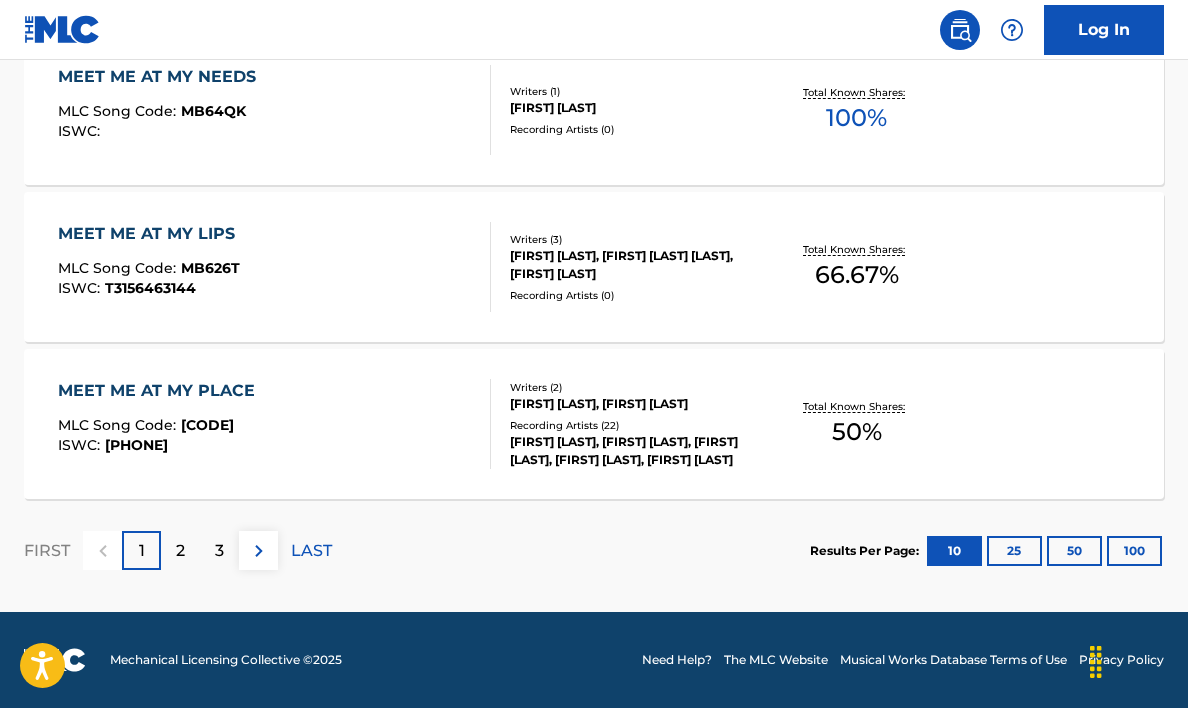 click on "25" at bounding box center (1014, 551) 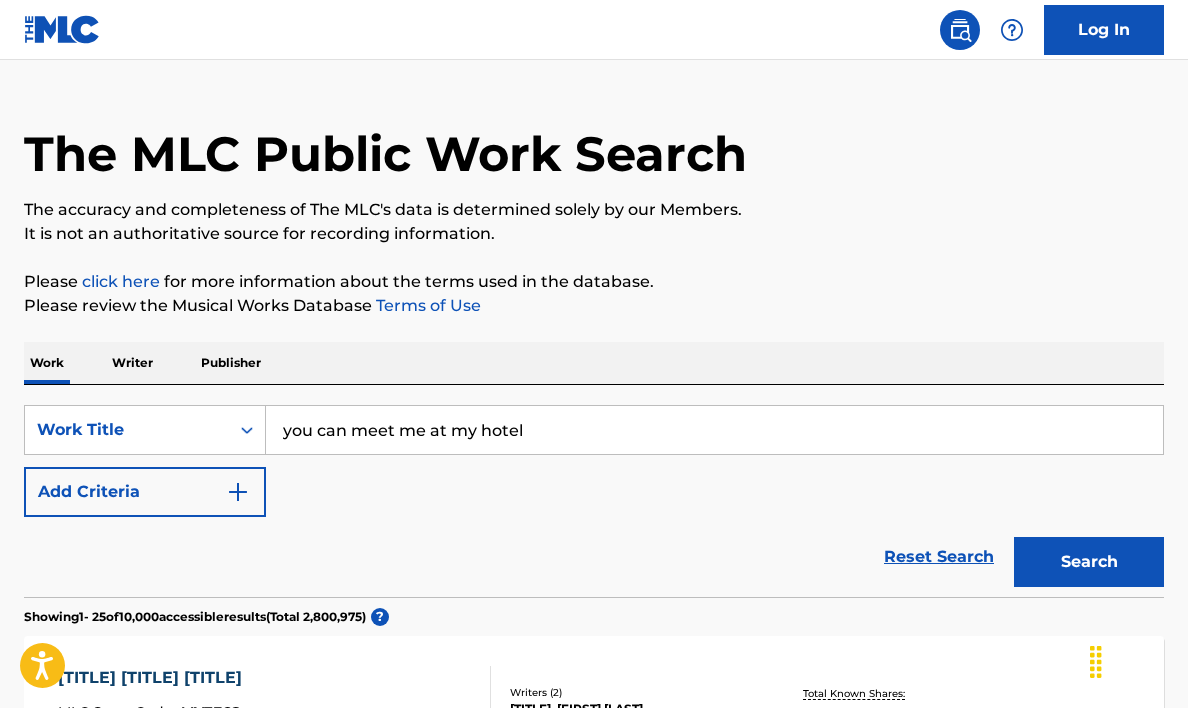 scroll, scrollTop: 0, scrollLeft: 0, axis: both 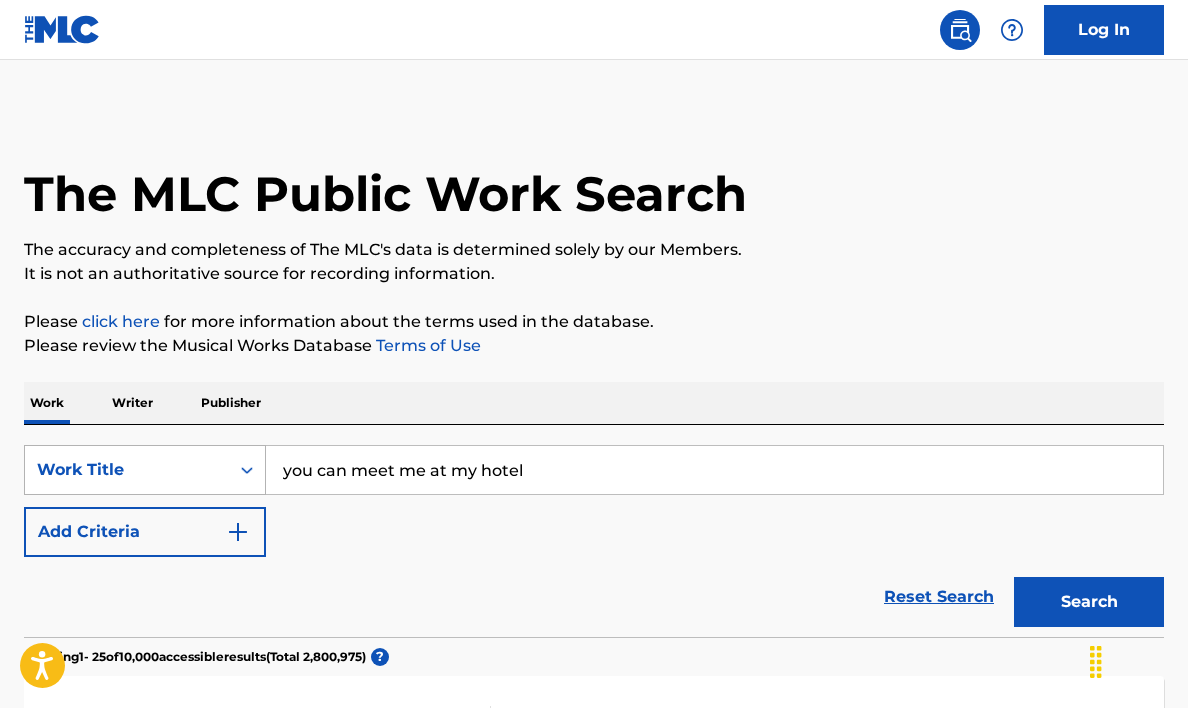 drag, startPoint x: 544, startPoint y: 464, endPoint x: 224, endPoint y: 458, distance: 320.05624 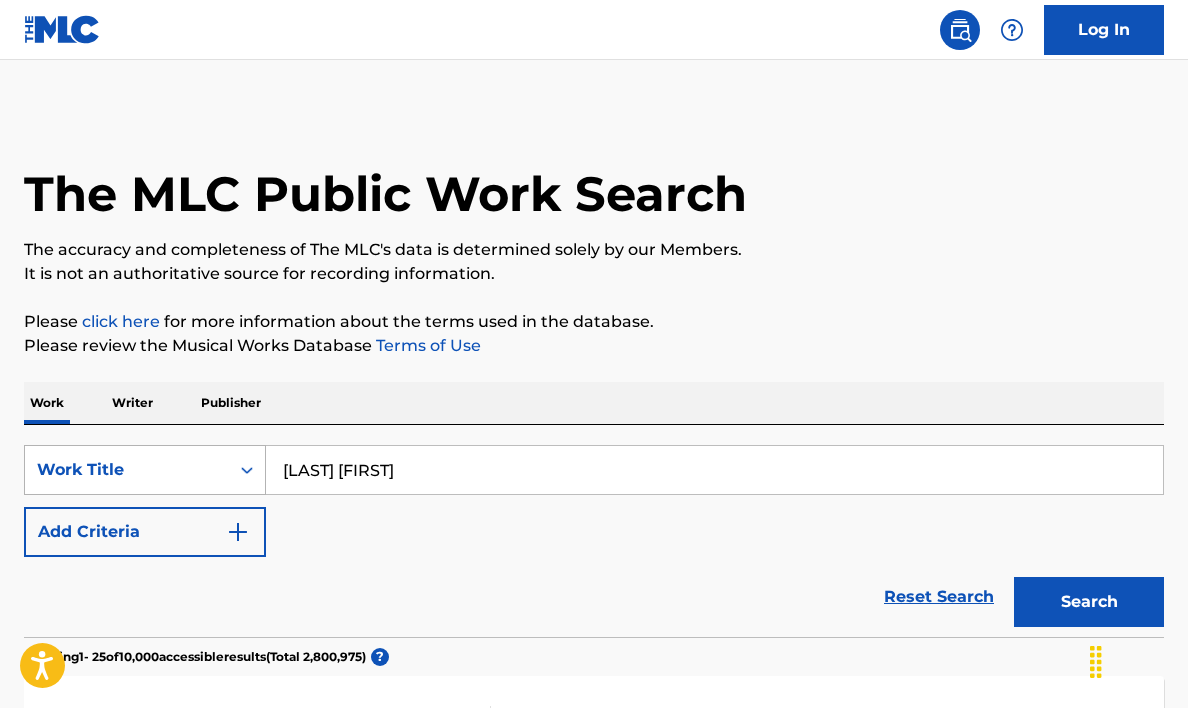 click on "Search" at bounding box center (1089, 602) 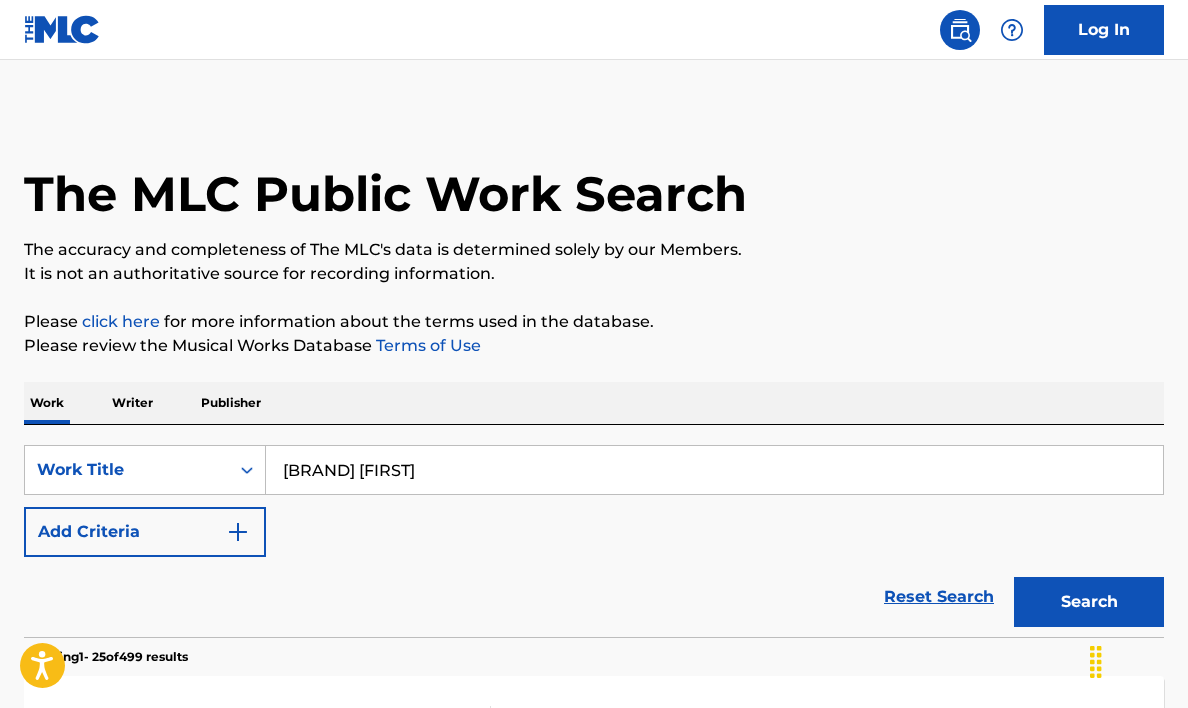 click on "[BRAND] [FIRST]" at bounding box center (714, 470) 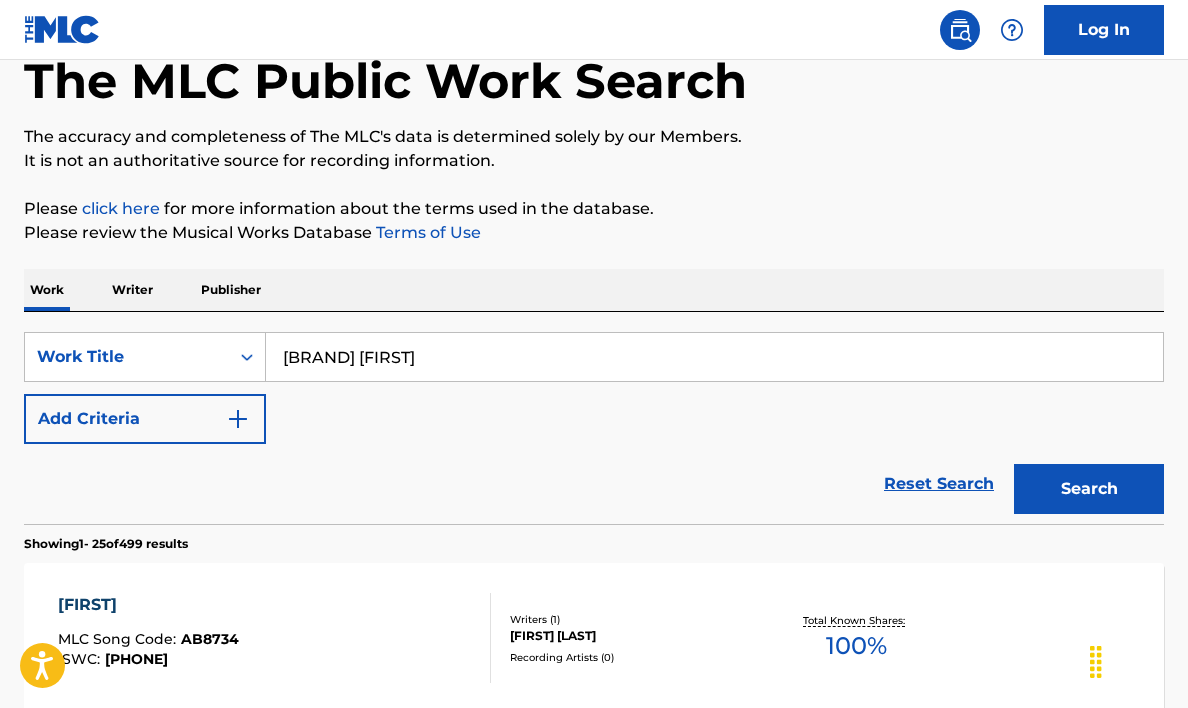 scroll, scrollTop: 100, scrollLeft: 0, axis: vertical 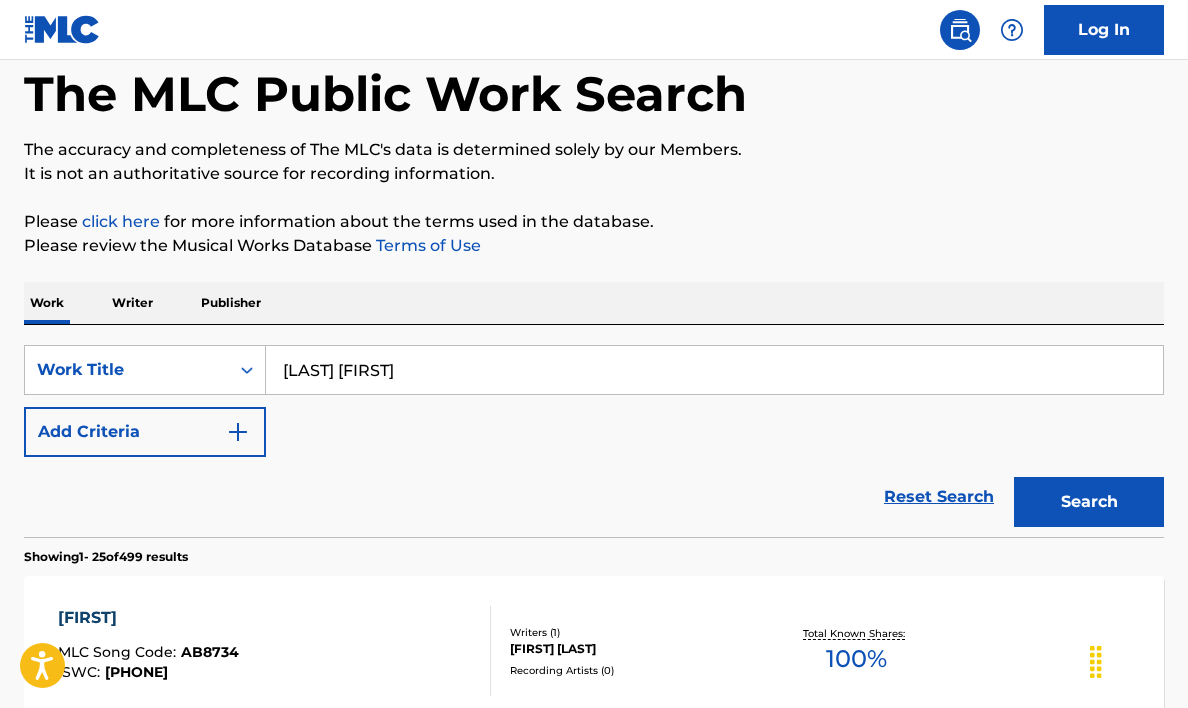 click on "Search" at bounding box center (1089, 502) 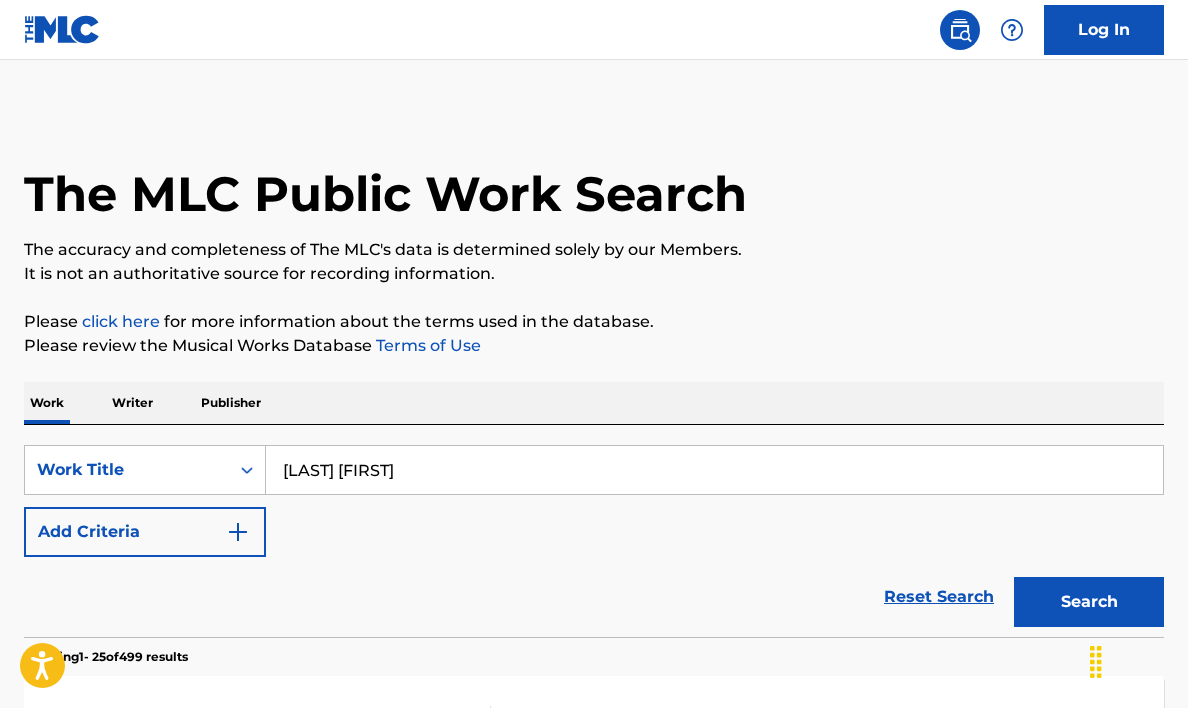 drag, startPoint x: 379, startPoint y: 466, endPoint x: 319, endPoint y: 472, distance: 60.299255 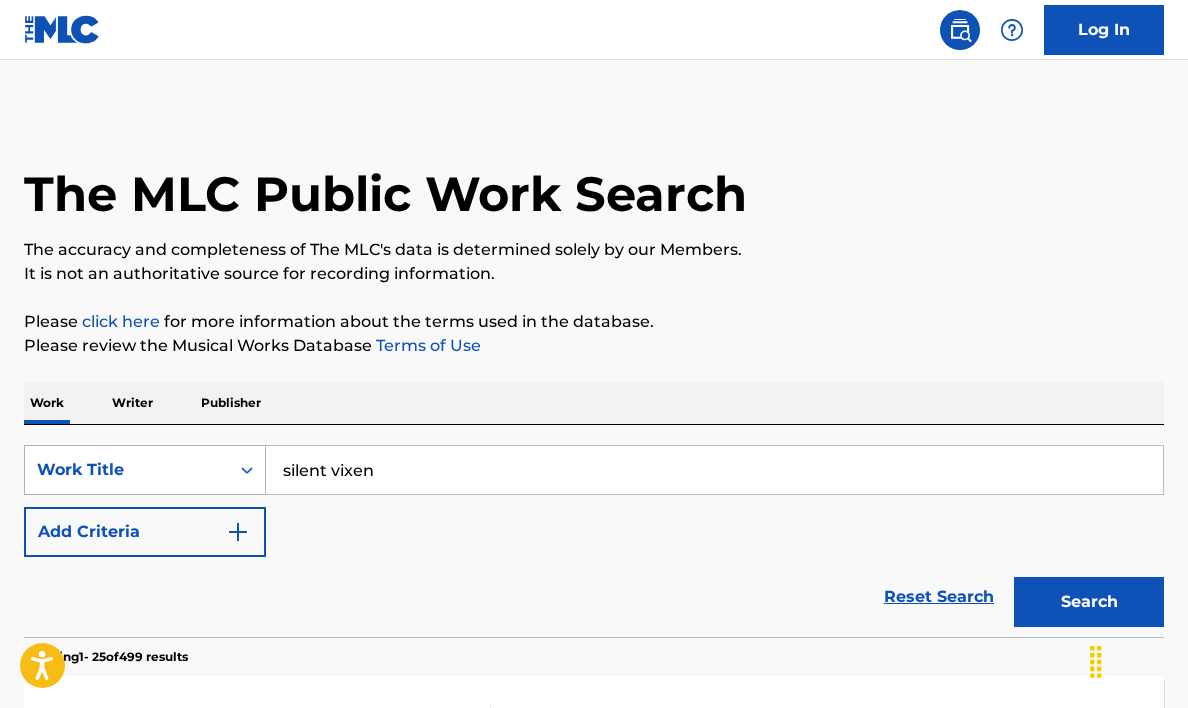 drag, startPoint x: 215, startPoint y: 467, endPoint x: 192, endPoint y: 465, distance: 23.086792 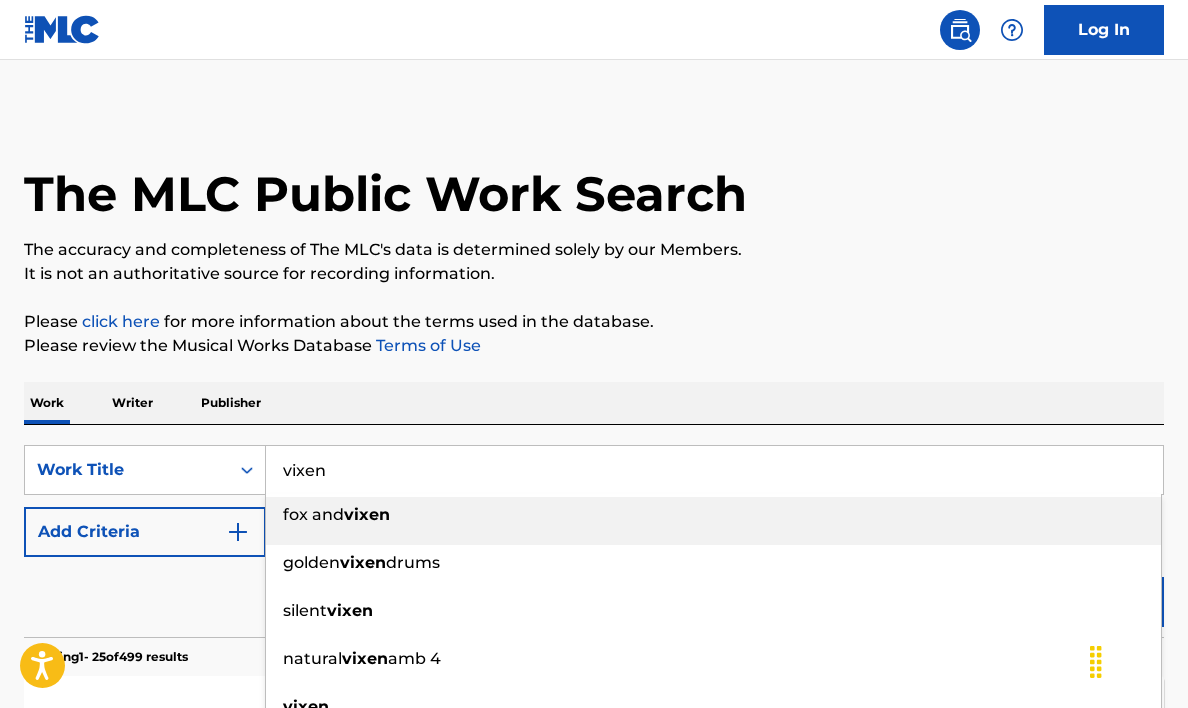 type on "vixen" 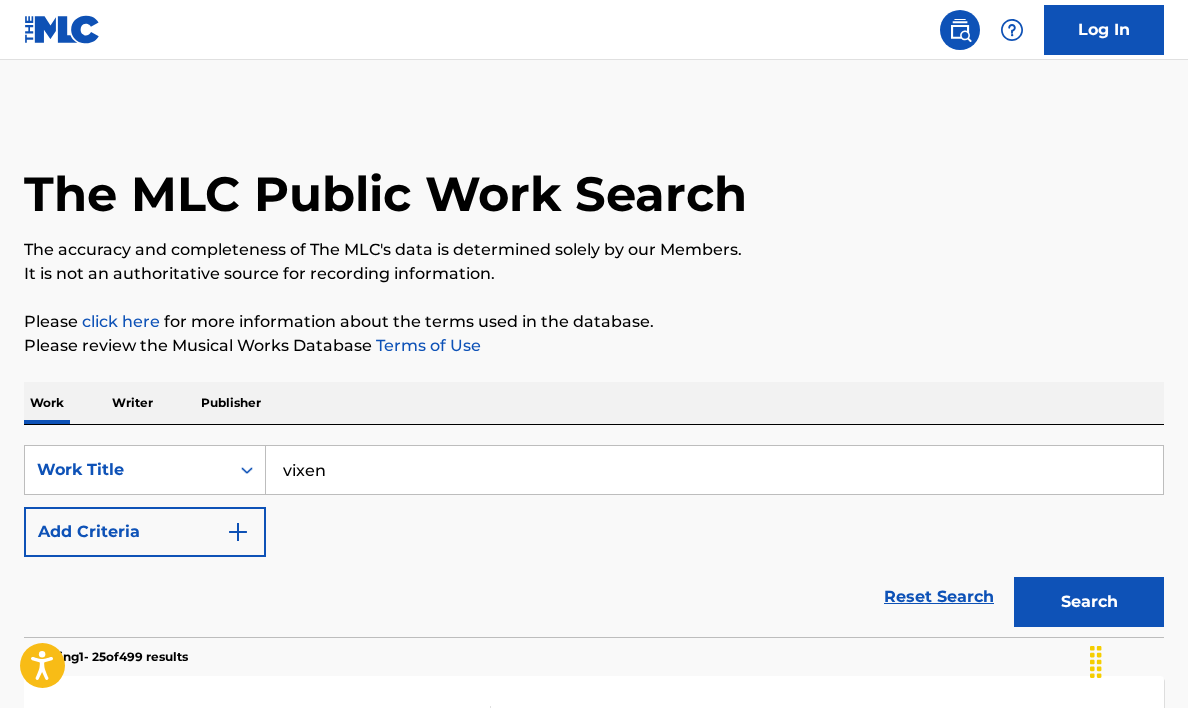 click on "The MLC Public Work Search The accuracy and completeness of The MLC's data is determined solely by our Members. It is not an authoritative source for recording information. Please click here for more information about the terms used in the database. Please review the Musical Works Database Terms of Use Work Writer Publisher SearchWithCriteria15ed14a7-4303-4fa5-9732-6bcbf64deafb Work Title vixen Add Criteria Reset Search Search Showing 1 - 25 of 499 results [FIRST] MLC Song Code : [CODE] ISWC : [PHONE] Writers ( 1 ) [FIRST] [LAST] Recording Artists ( 0 ) Total Known Shares: 100 % [FIRST] MLC Song Code : [CODE] ISWC : Writers ( 2 ) [FIRST] [LAST], [TITLE] Recording Artists ( 11 ) [BRAND], [BRAND], [BRAND], [BRAND], [BRAND] Total Known Shares: 50 % [FIRST] MLC Song Code : [CODE] ISWC : [PHONE] Writers ( 1 ) [FIRST] [LAST] Recording Artists ( 0 ) Total Known Shares: 100 % [FIRST] MLC Song Code : [CODE] ISWC : [PHONE] Writers ( 3 ) Recording Artists ( 0 ) %" at bounding box center (594, 2403) 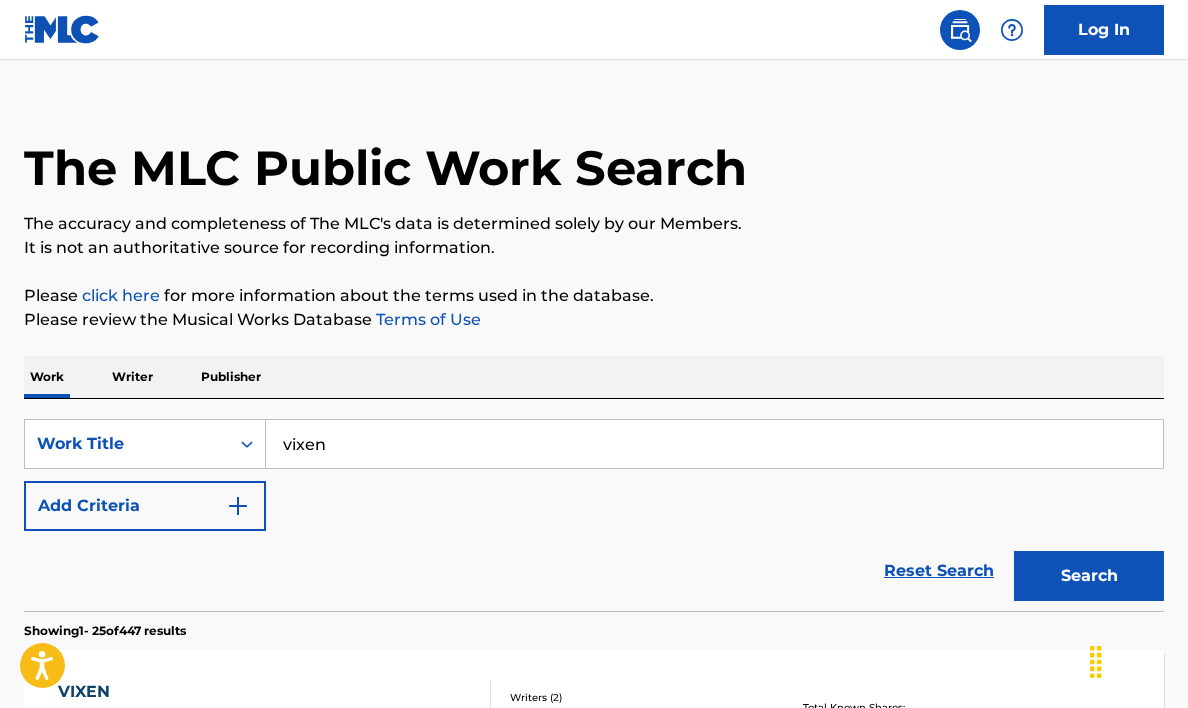 scroll, scrollTop: 0, scrollLeft: 0, axis: both 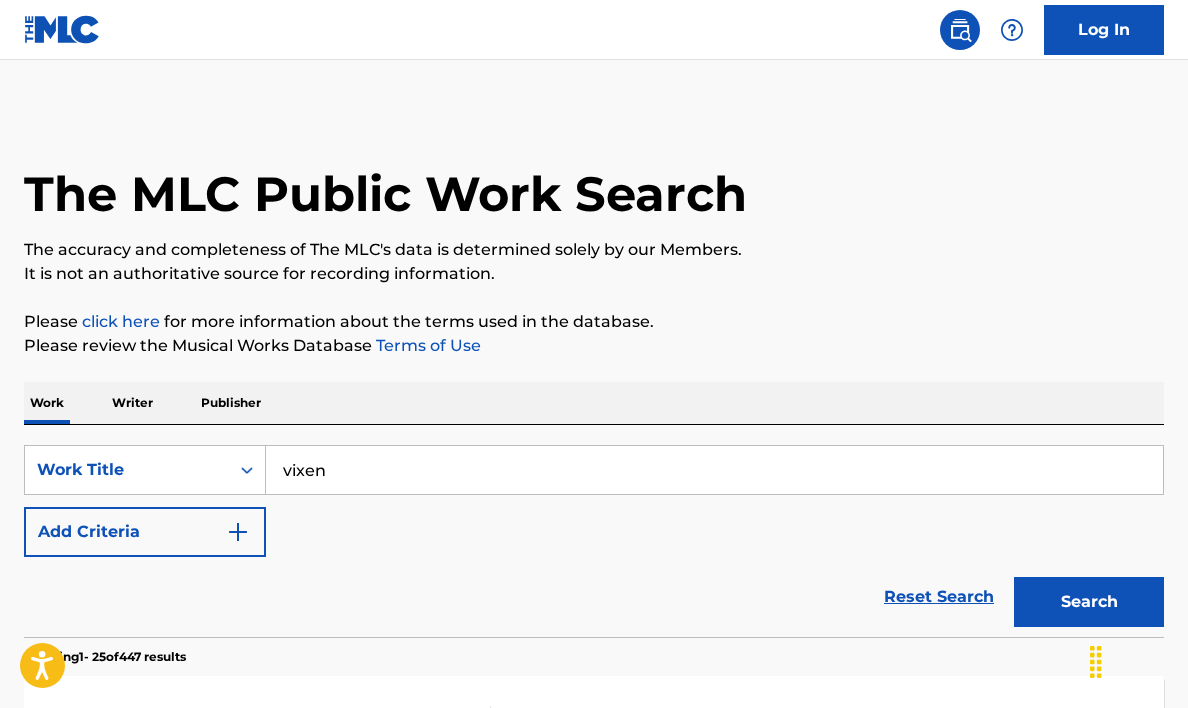 click on "Writer" at bounding box center (132, 403) 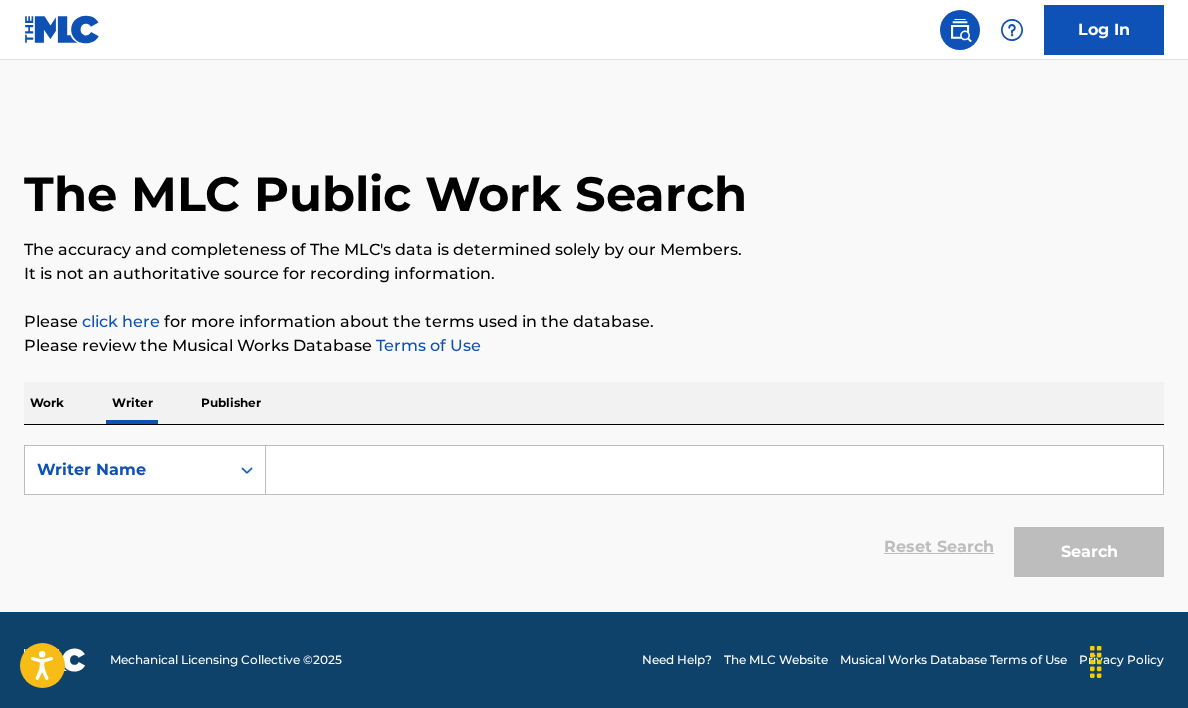click at bounding box center [714, 470] 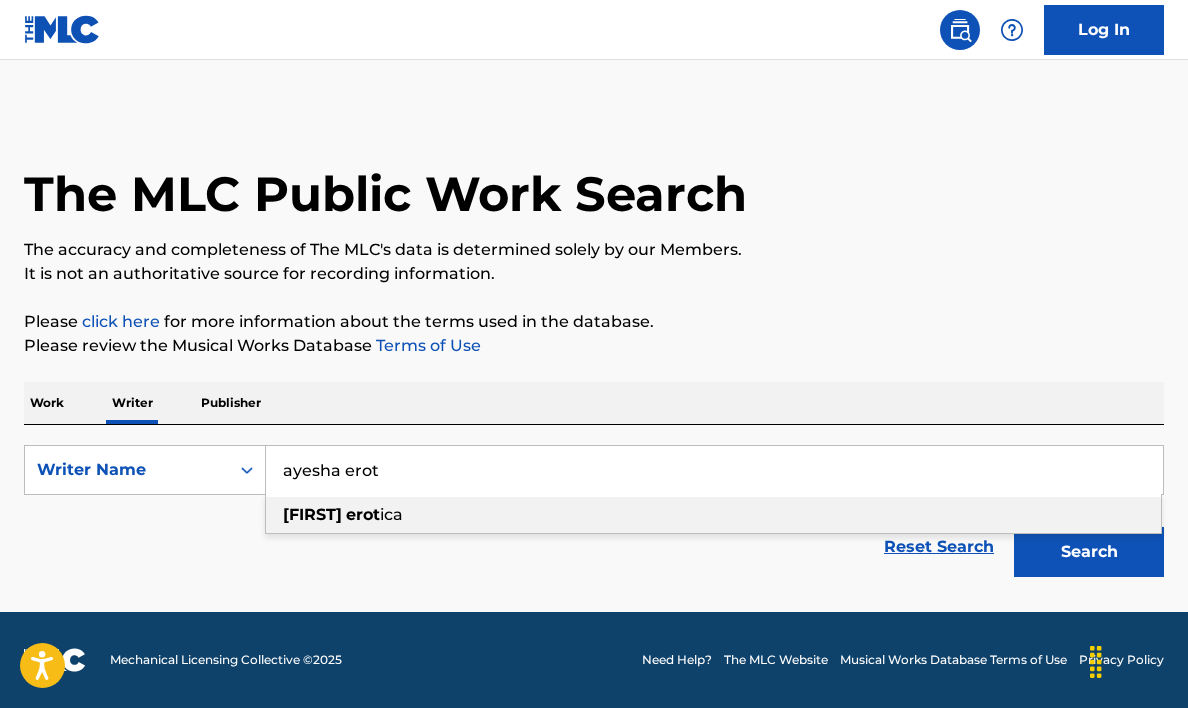 click on "[FIRST] [LAST]" at bounding box center (713, 514) 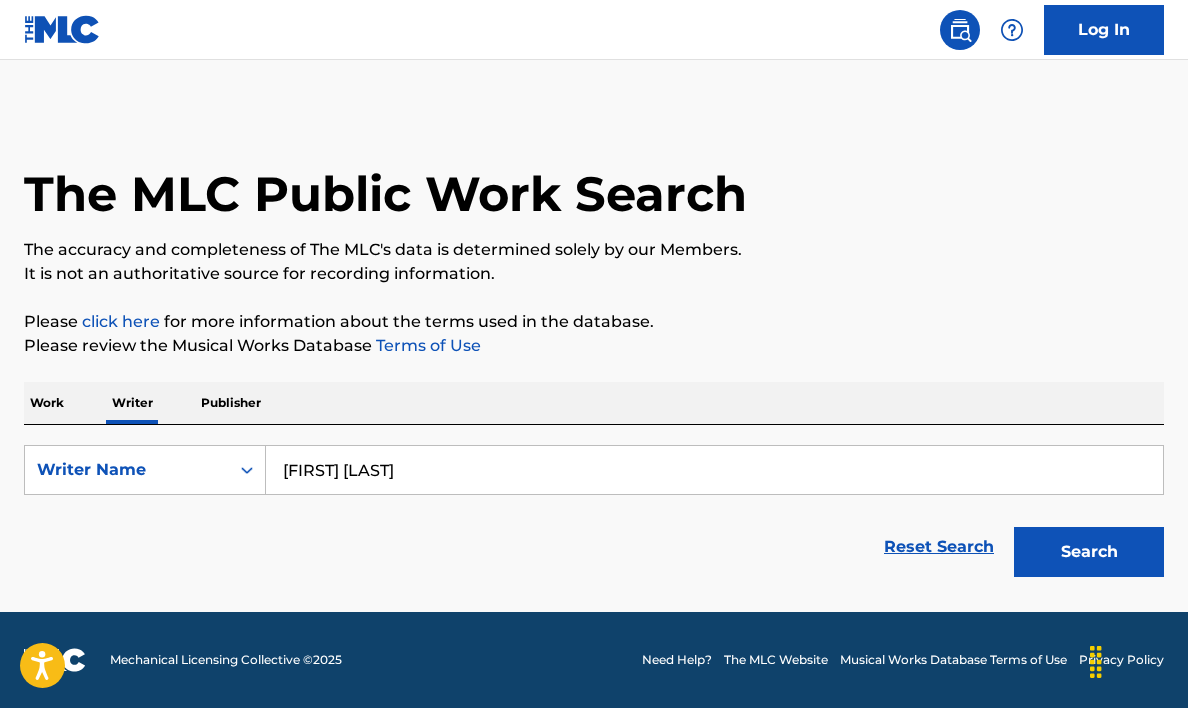click on "Search" at bounding box center [1089, 552] 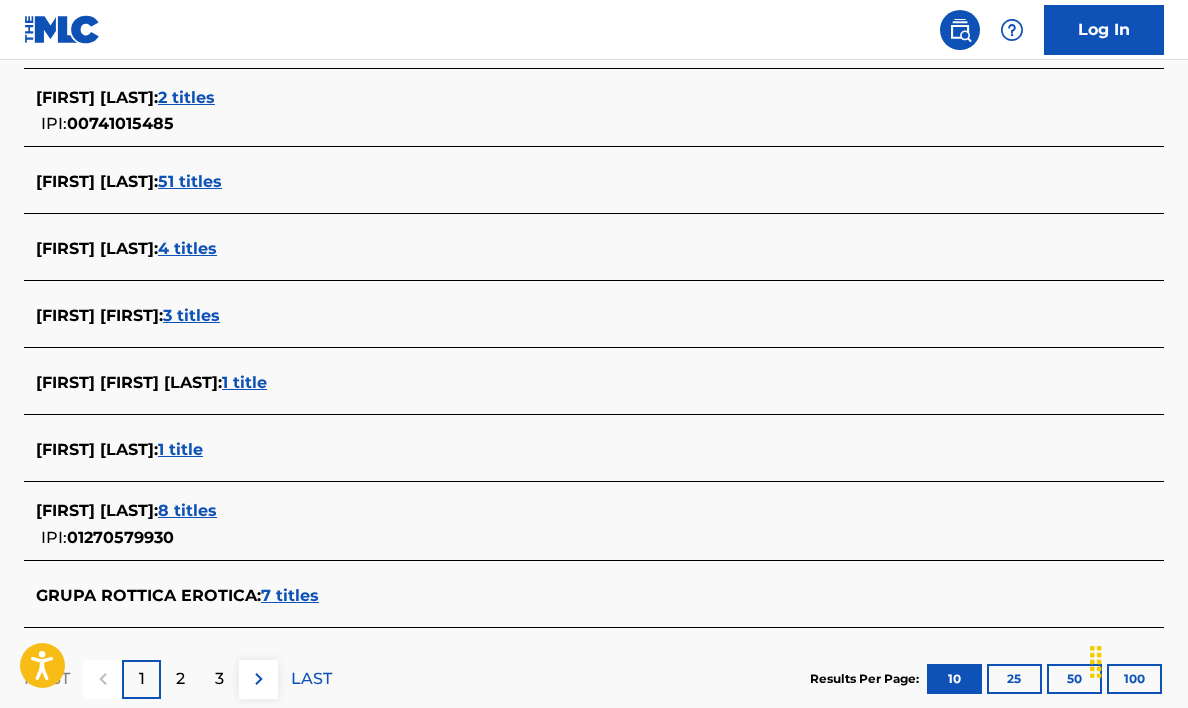 scroll, scrollTop: 700, scrollLeft: 0, axis: vertical 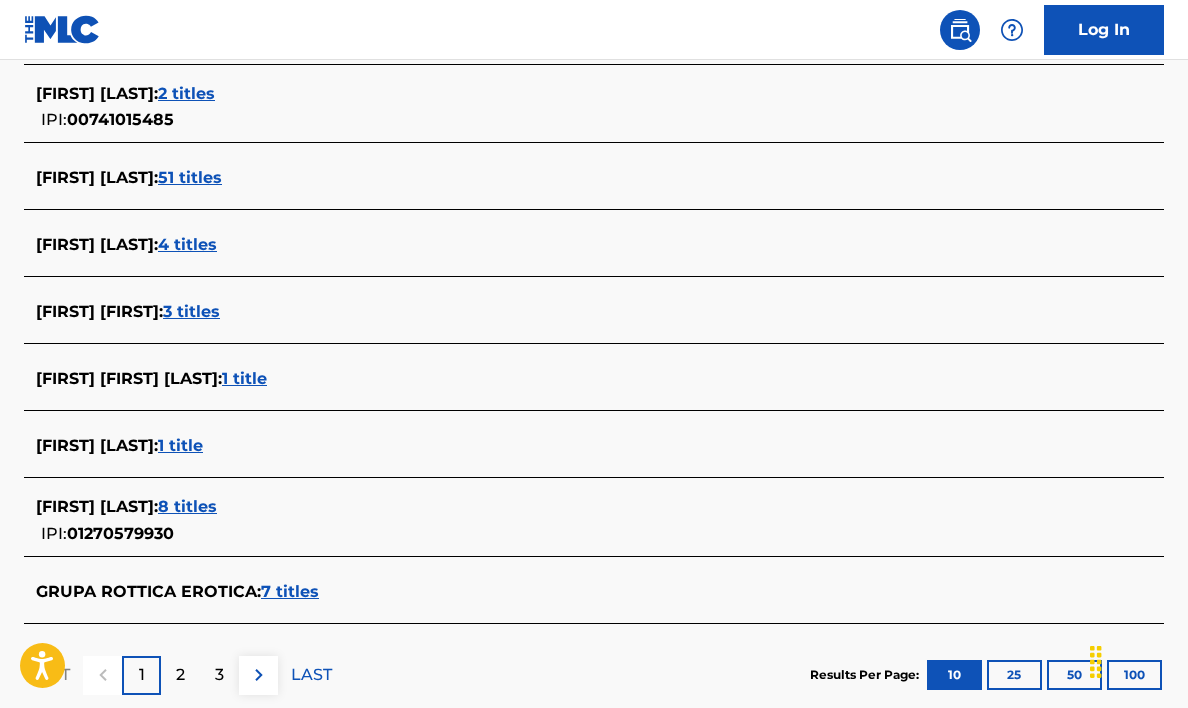 click on "4 titles" at bounding box center [187, 244] 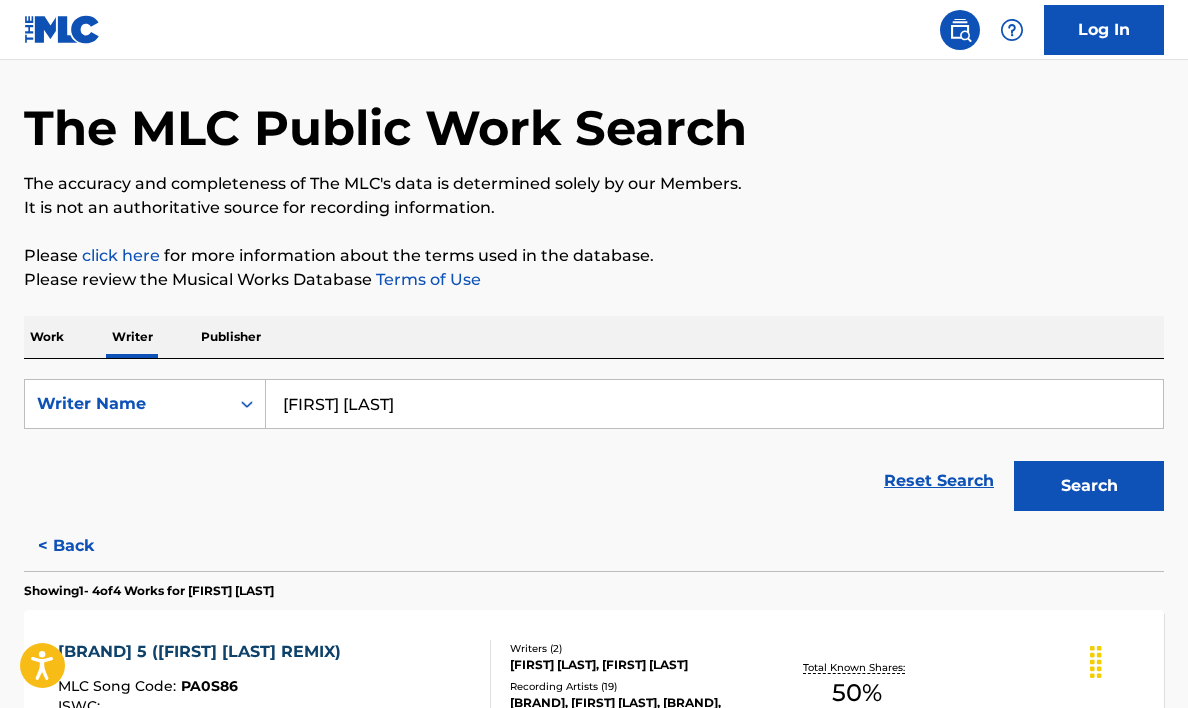 scroll, scrollTop: 0, scrollLeft: 0, axis: both 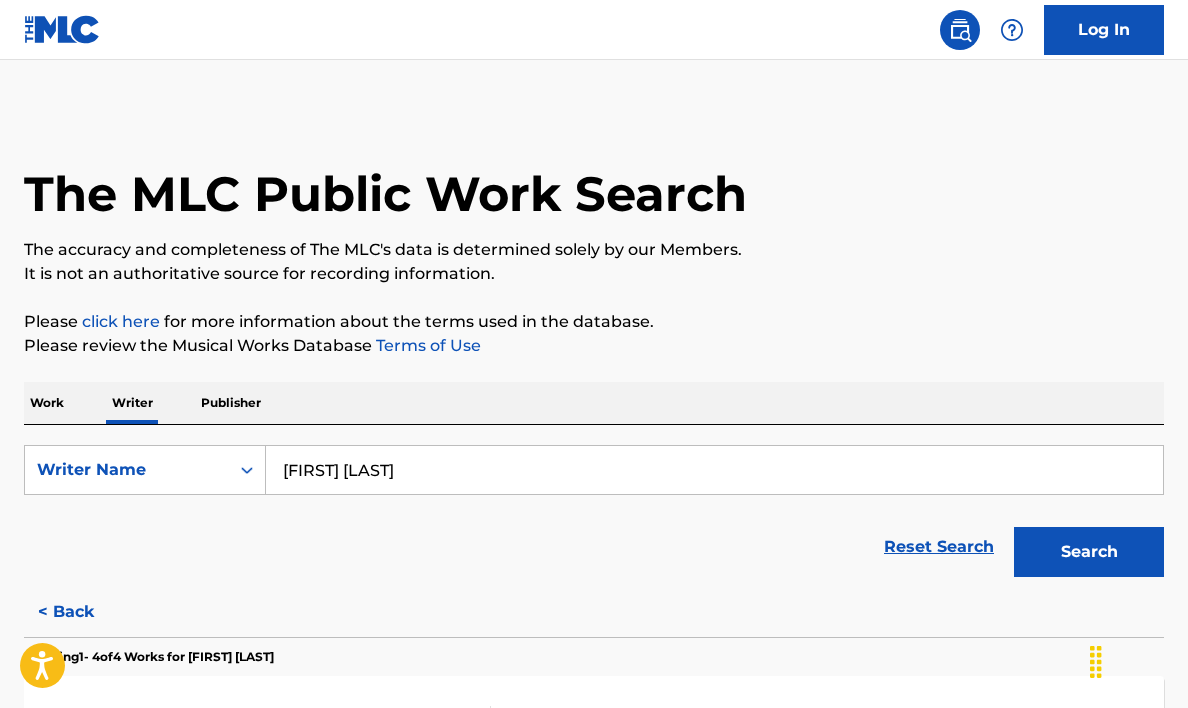click on "Search" at bounding box center [1089, 552] 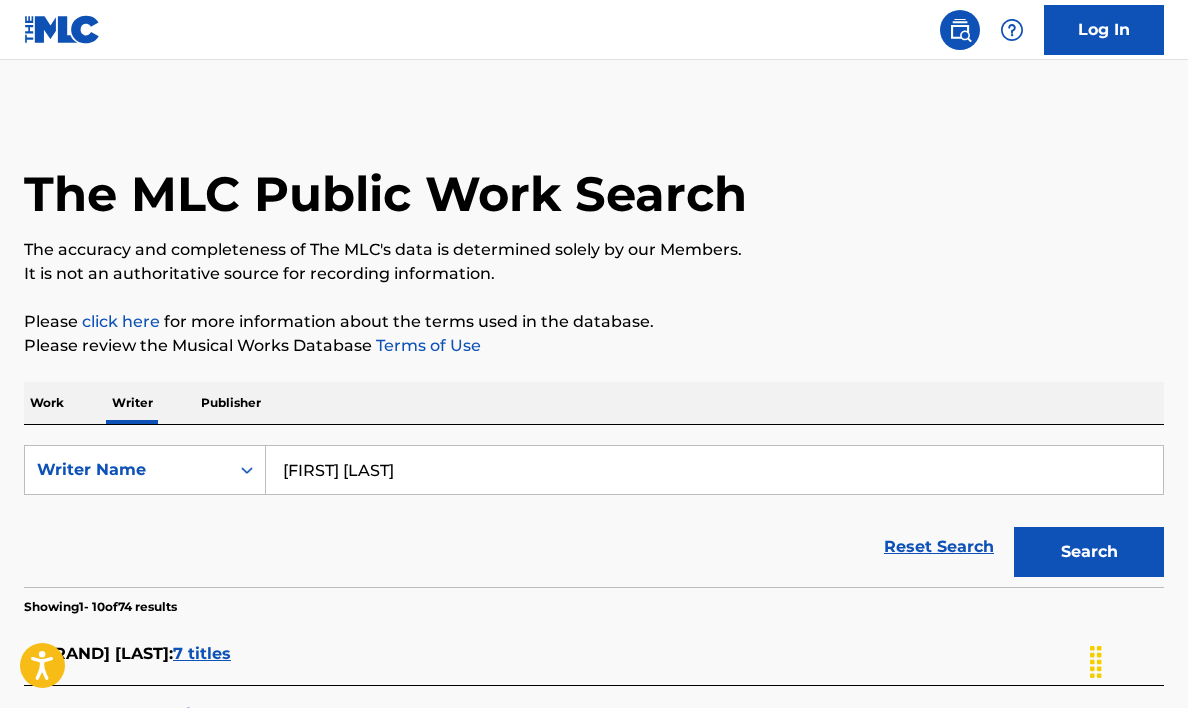 click on "Search" at bounding box center [1089, 552] 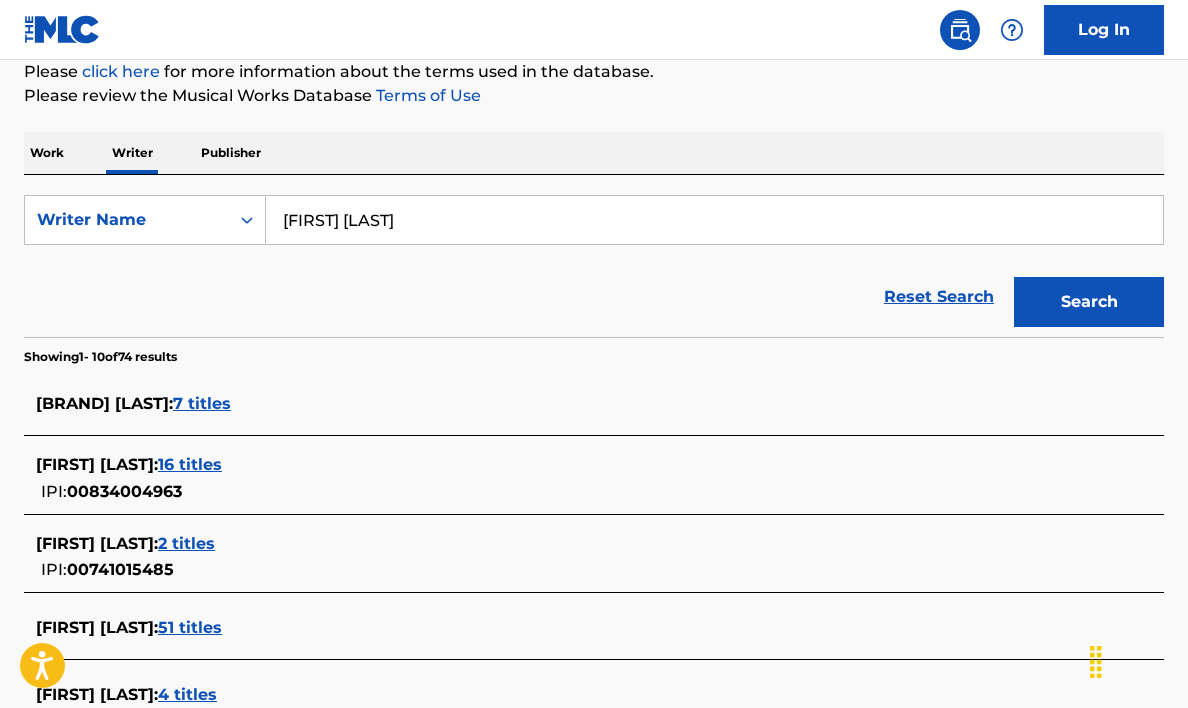 scroll, scrollTop: 300, scrollLeft: 0, axis: vertical 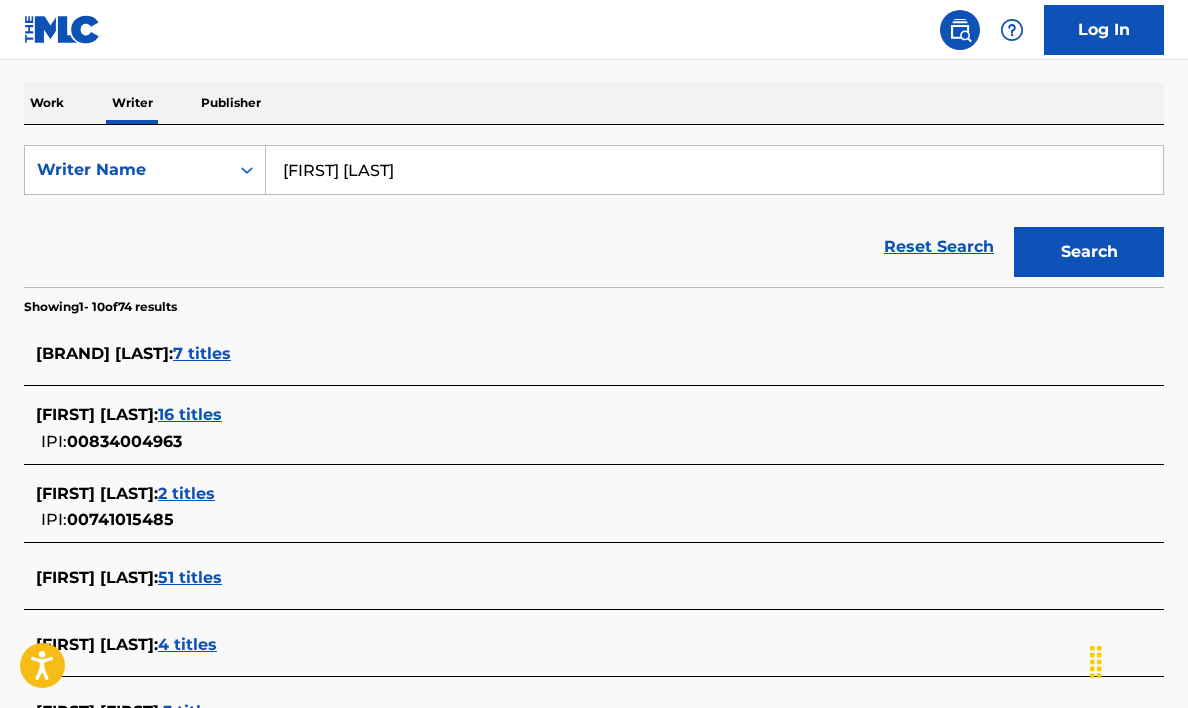 click on "7 titles" at bounding box center [202, 353] 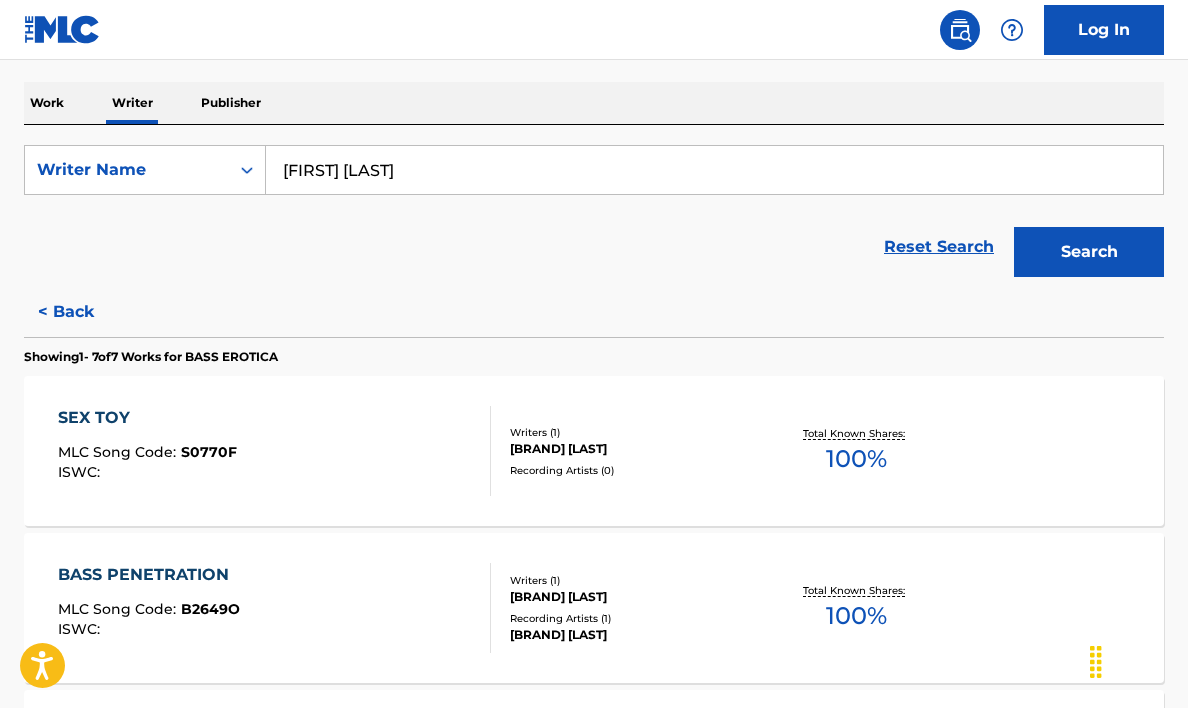click on "Search" at bounding box center [1089, 252] 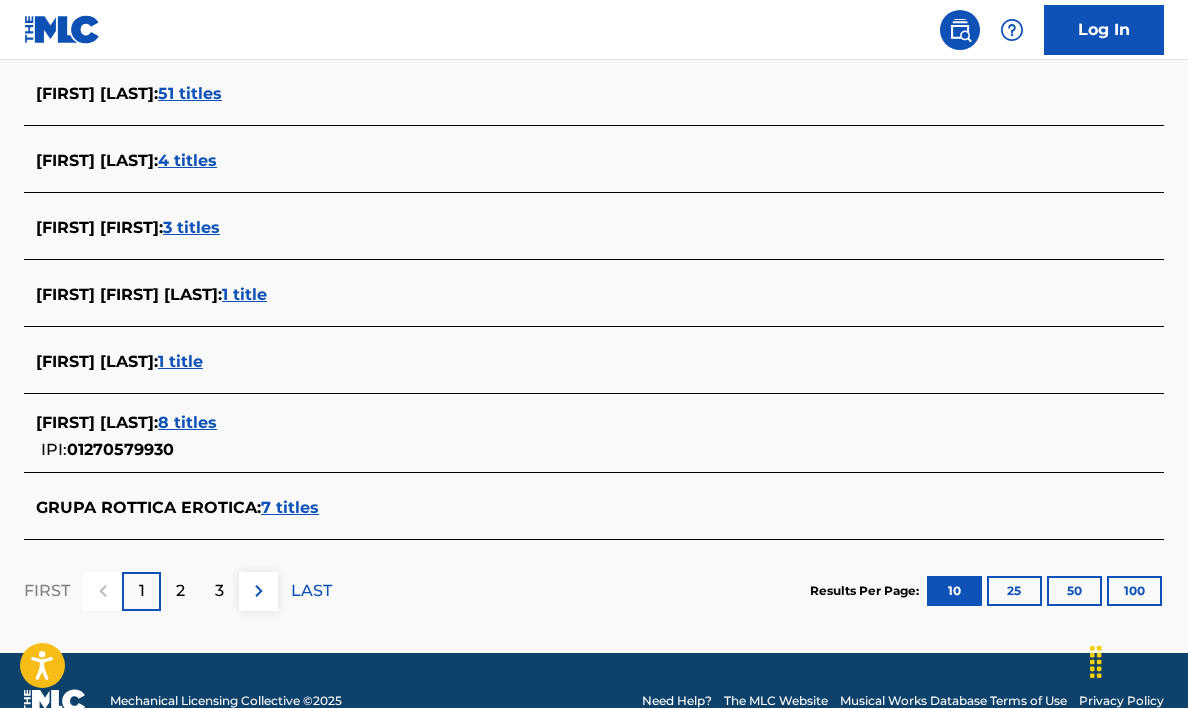 scroll, scrollTop: 800, scrollLeft: 0, axis: vertical 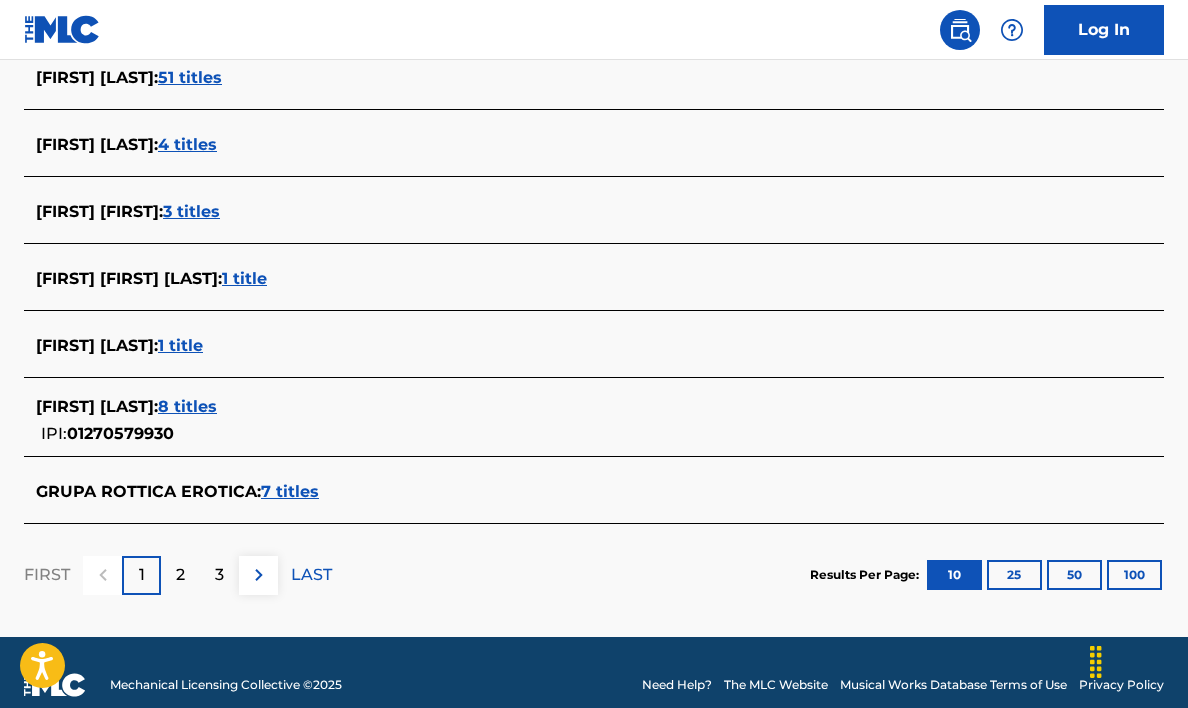 click on "8 titles" at bounding box center [187, 406] 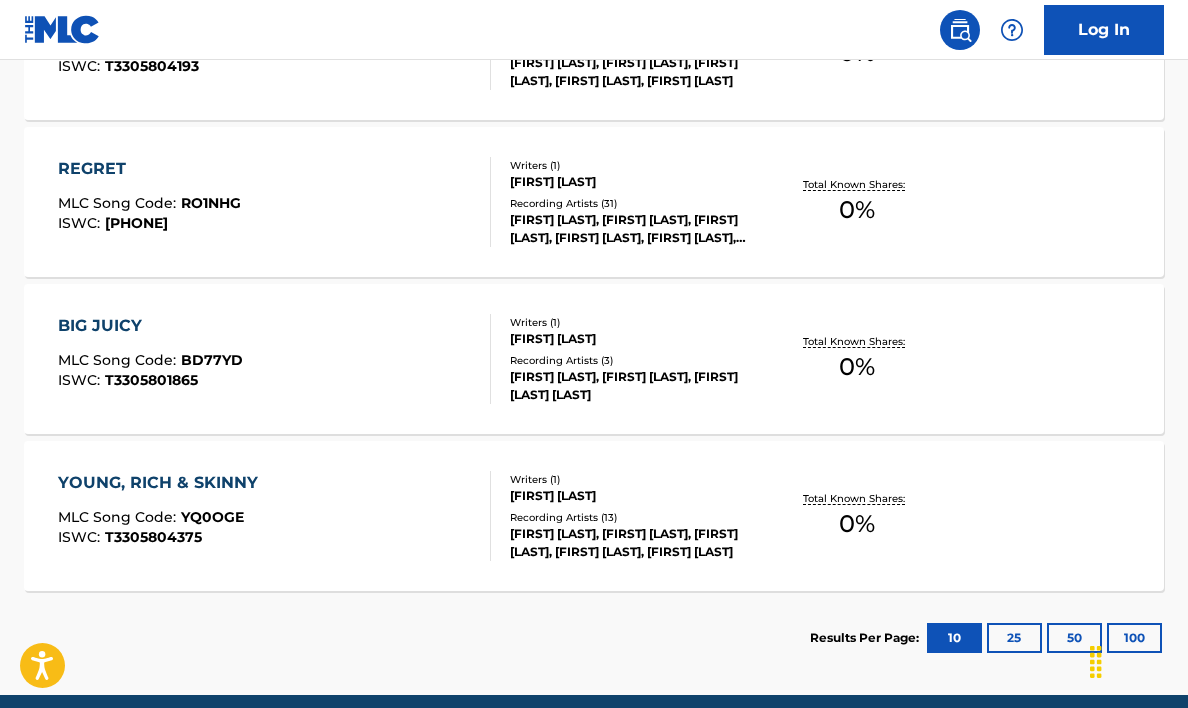 scroll, scrollTop: 1400, scrollLeft: 0, axis: vertical 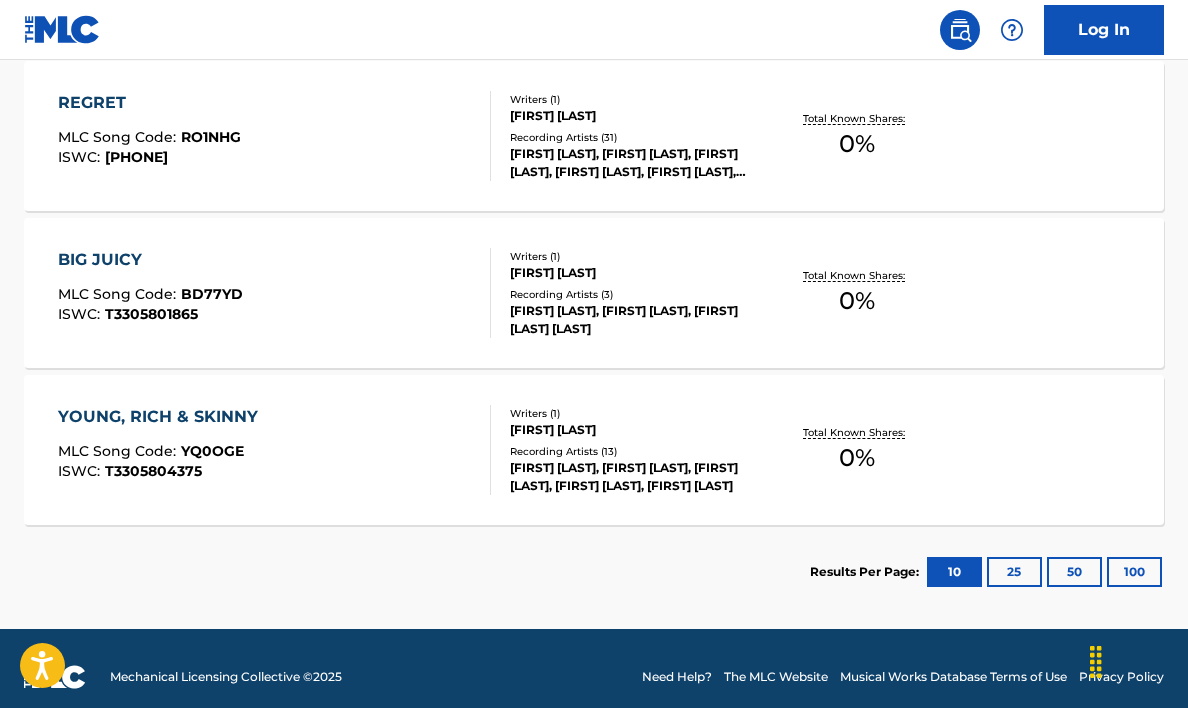 click on "Results Per Page: 10 25 50 100" at bounding box center (987, 572) 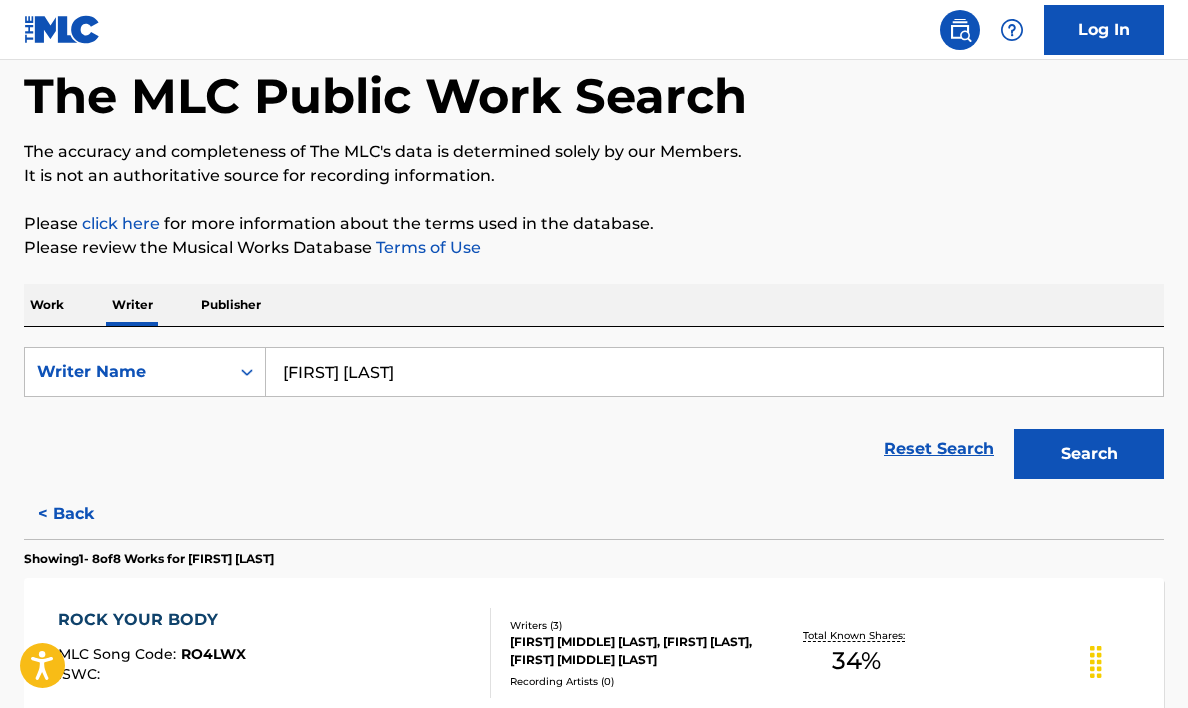 scroll, scrollTop: 1400, scrollLeft: 0, axis: vertical 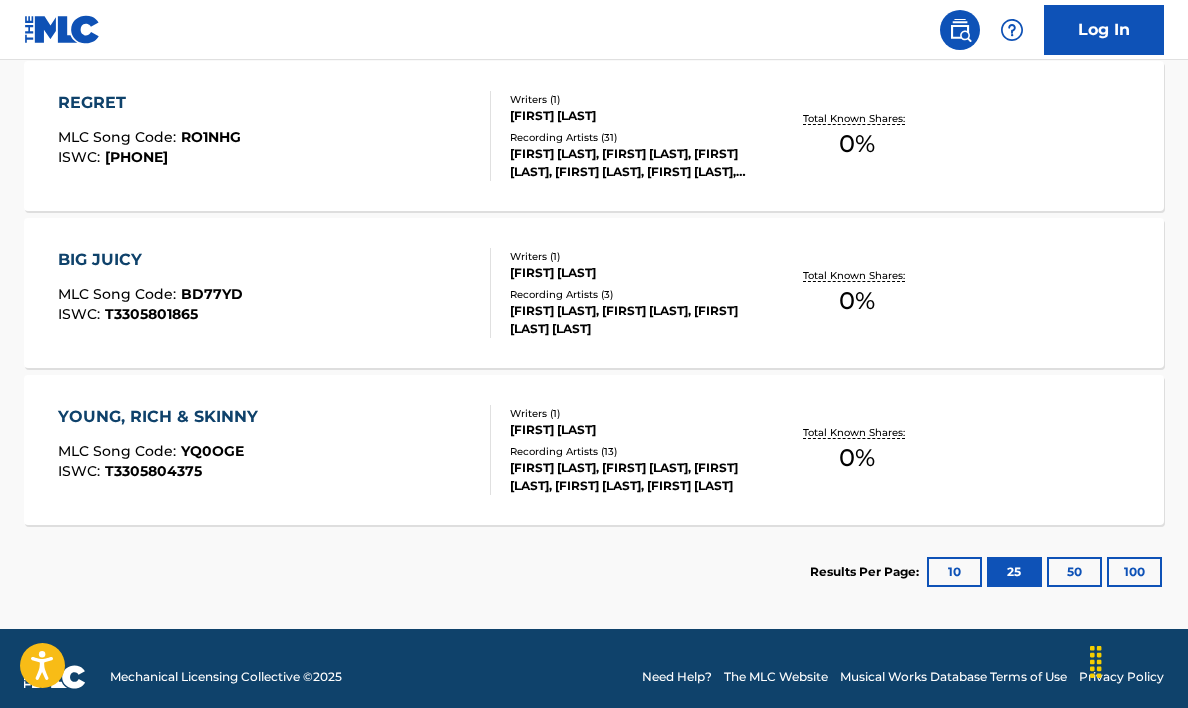 click on "50" at bounding box center (1074, 572) 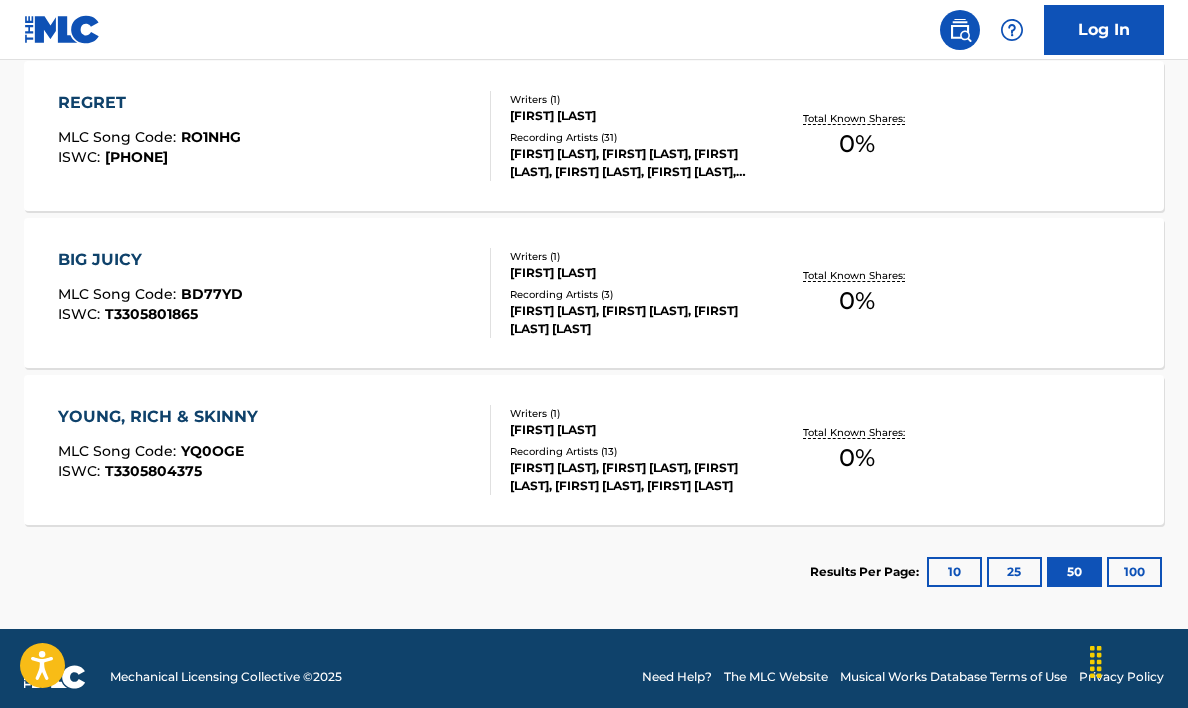 click on "100" at bounding box center [1134, 572] 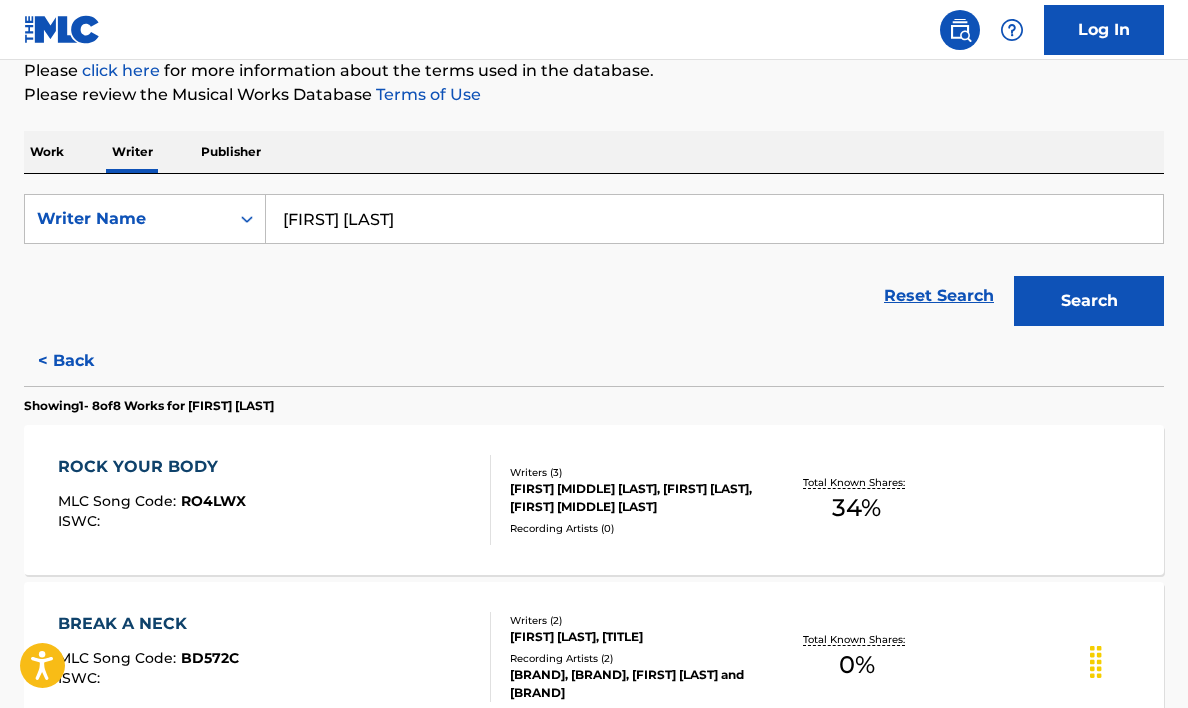 scroll, scrollTop: 200, scrollLeft: 0, axis: vertical 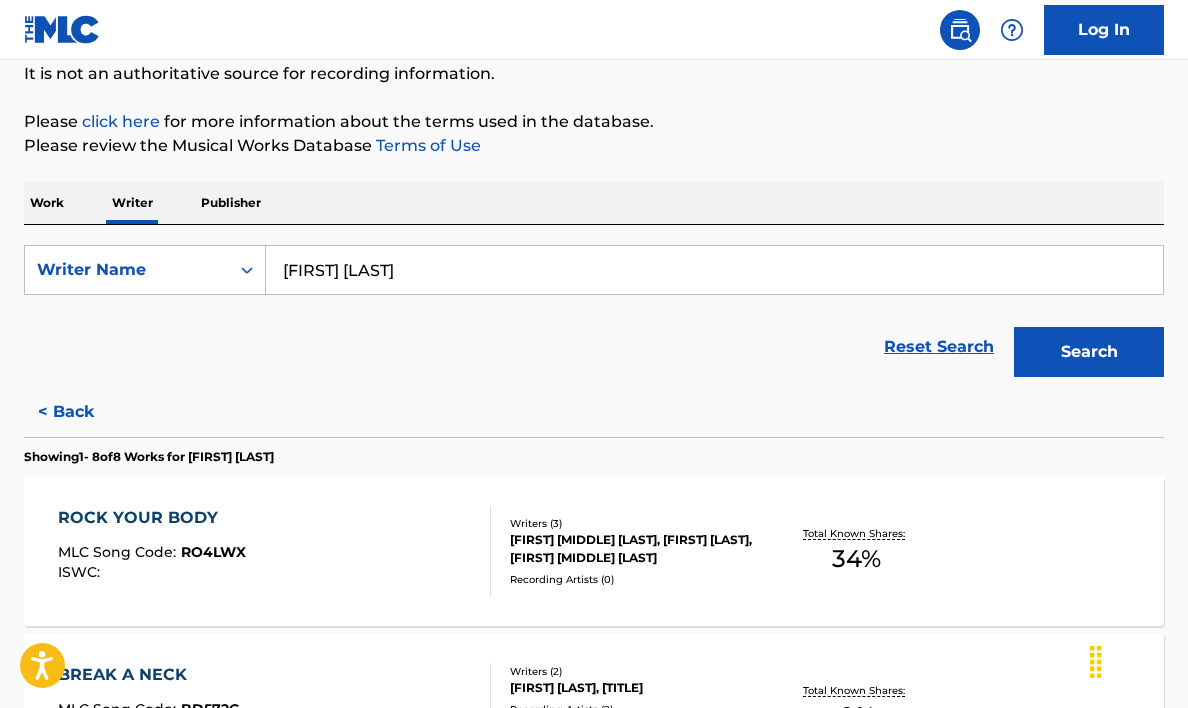 click on "< Back" at bounding box center [84, 412] 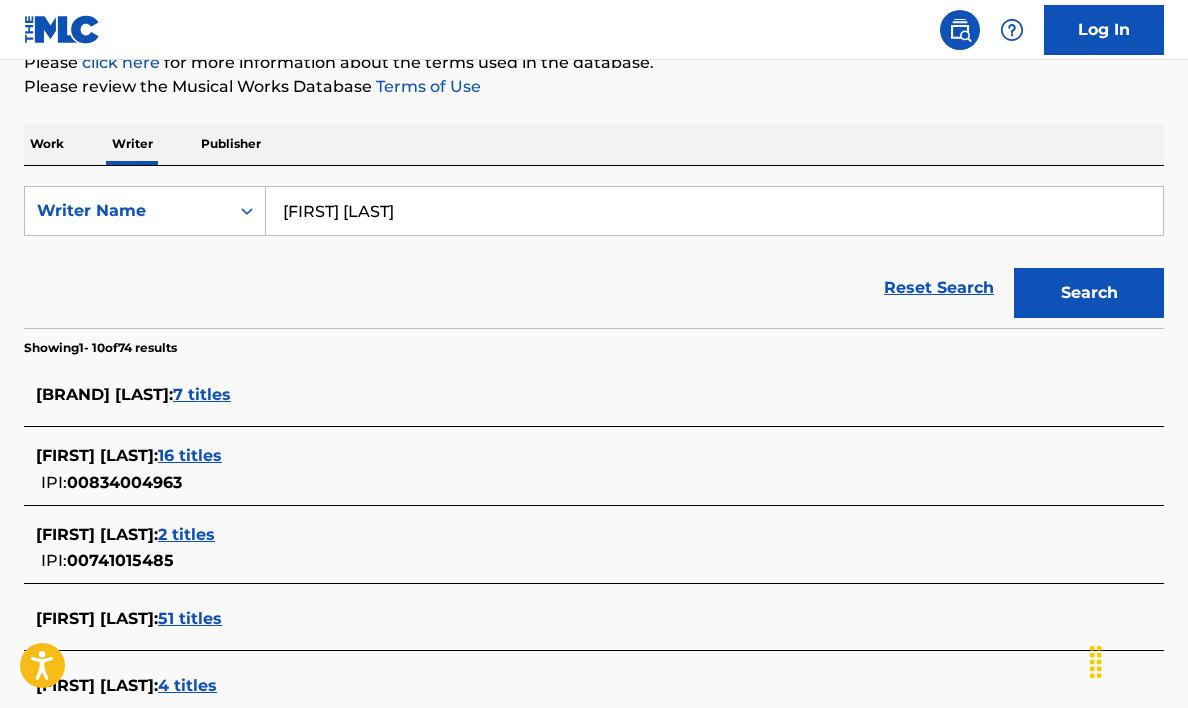 scroll, scrollTop: 300, scrollLeft: 0, axis: vertical 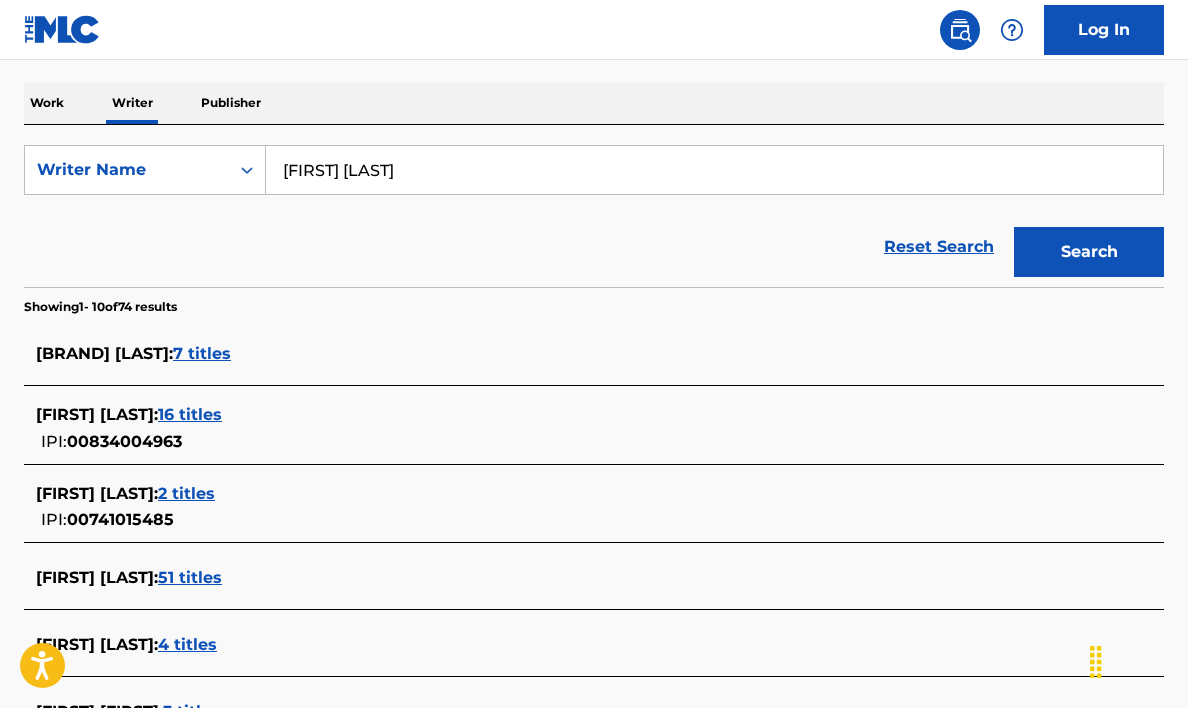 click on "16 titles" at bounding box center (190, 414) 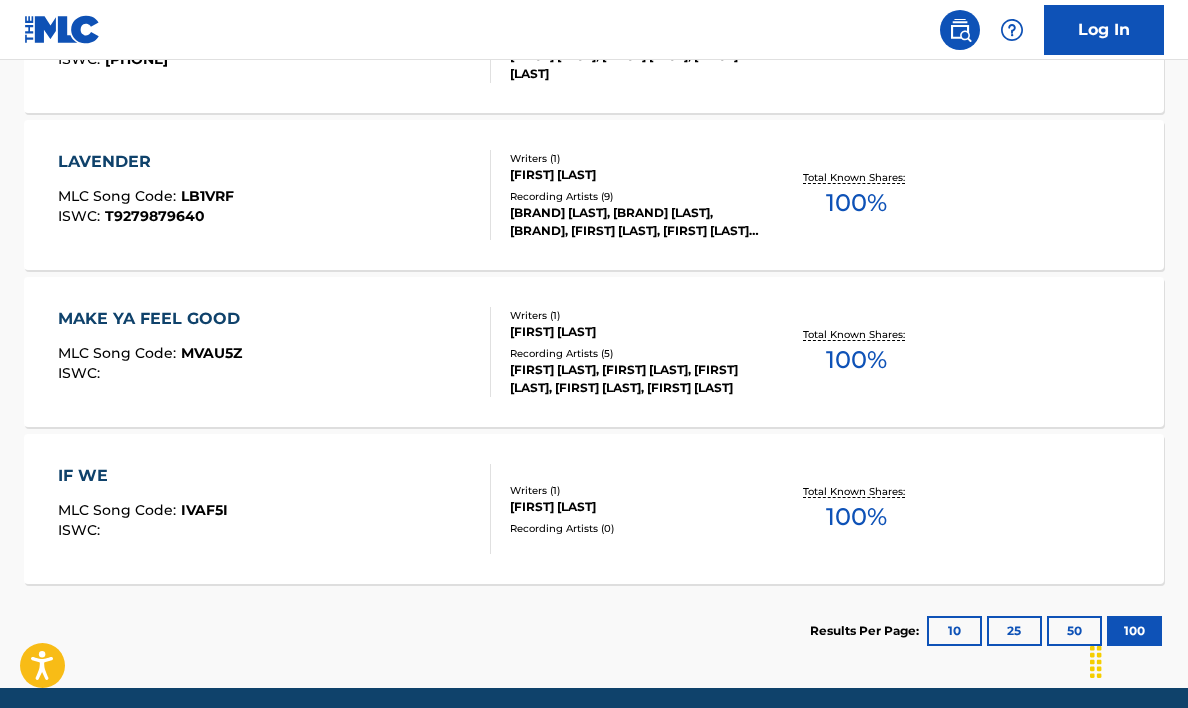 scroll, scrollTop: 2600, scrollLeft: 0, axis: vertical 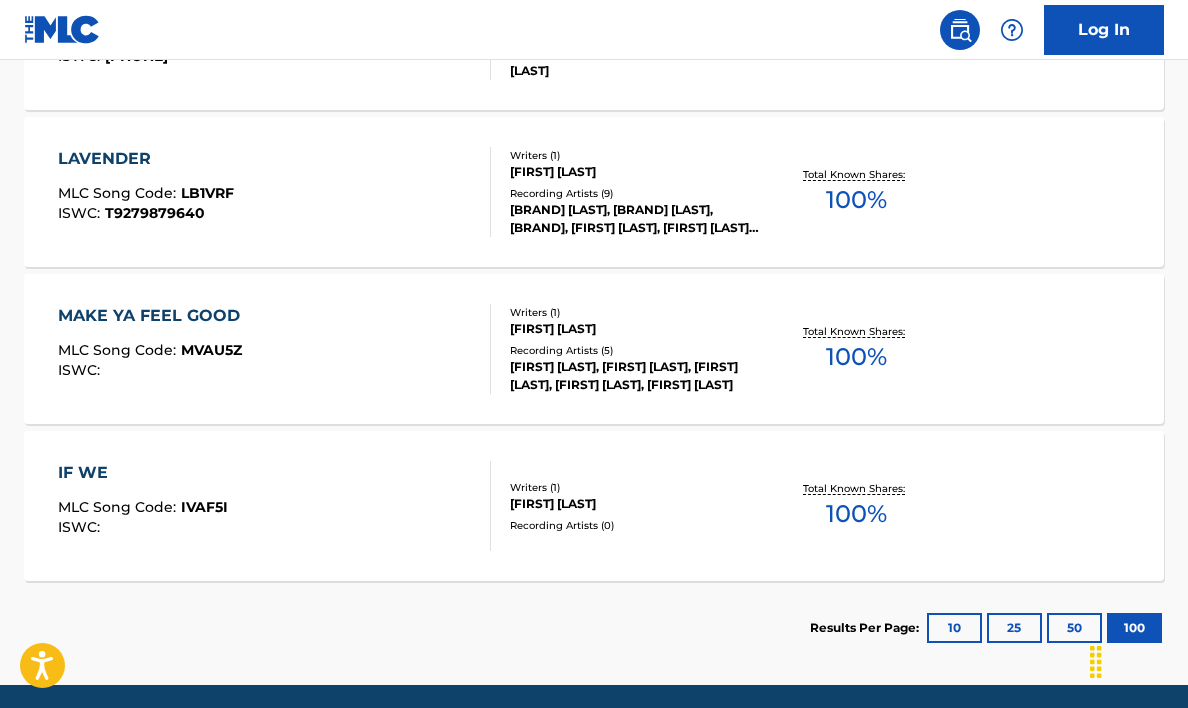 click on "10" at bounding box center [954, 628] 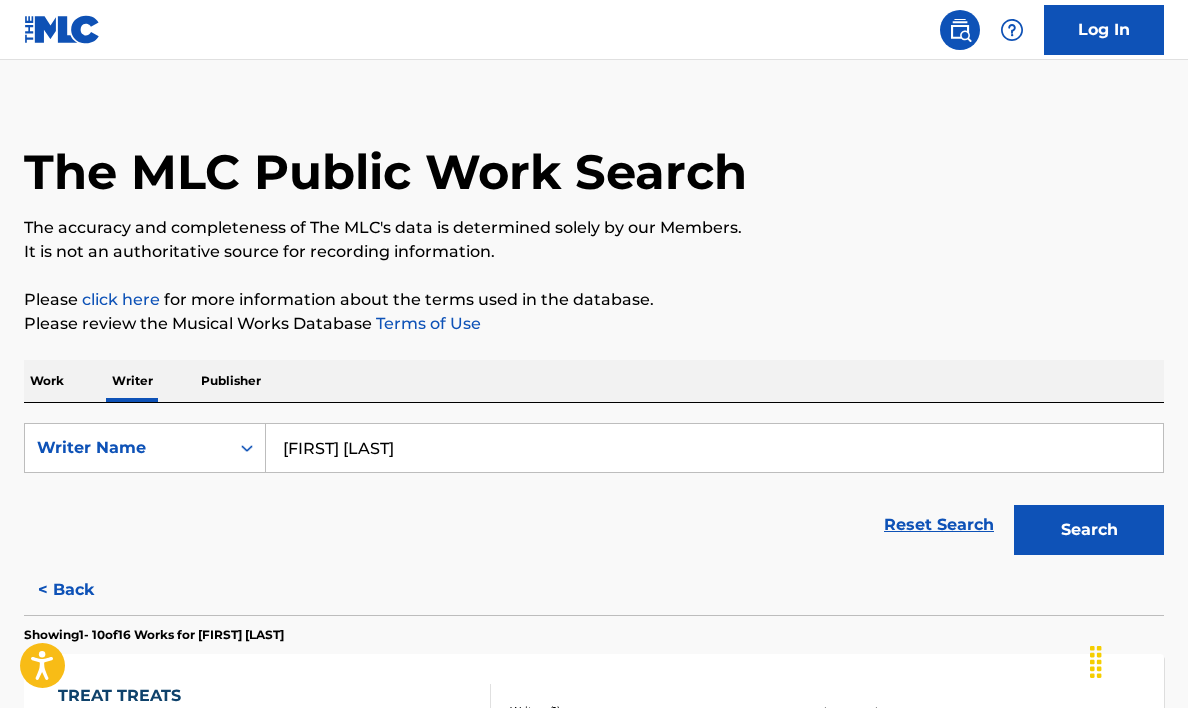 scroll, scrollTop: 0, scrollLeft: 0, axis: both 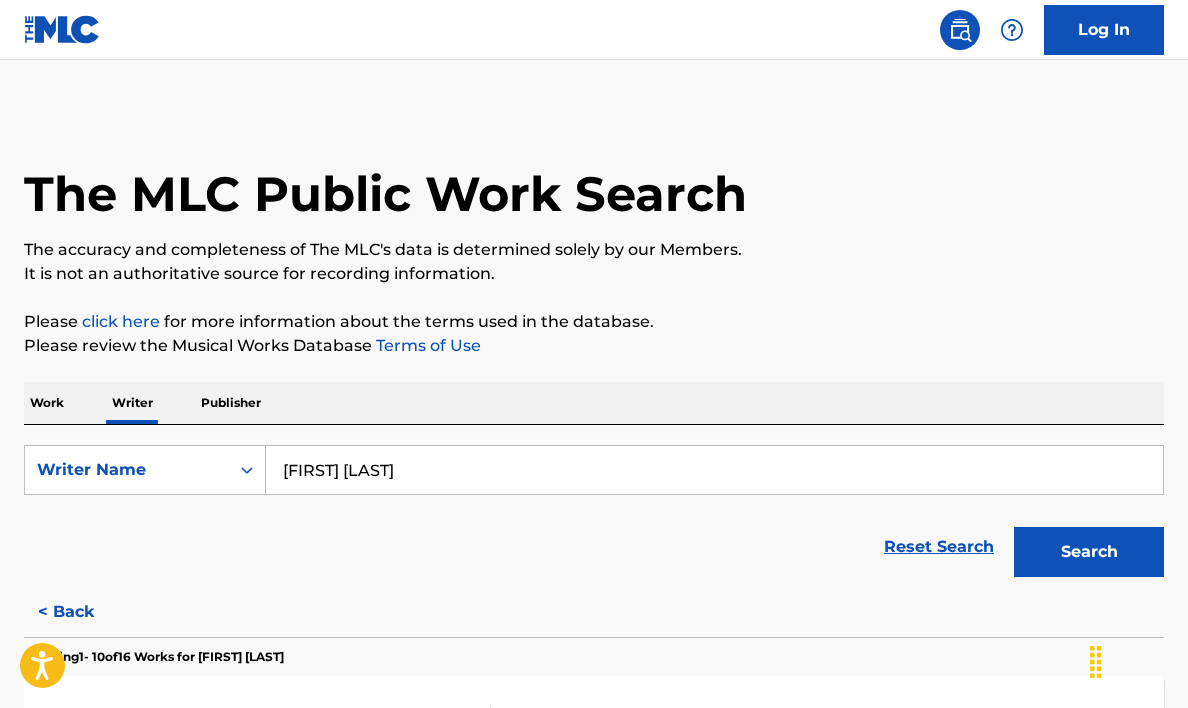 click on "Reset Search" at bounding box center [939, 547] 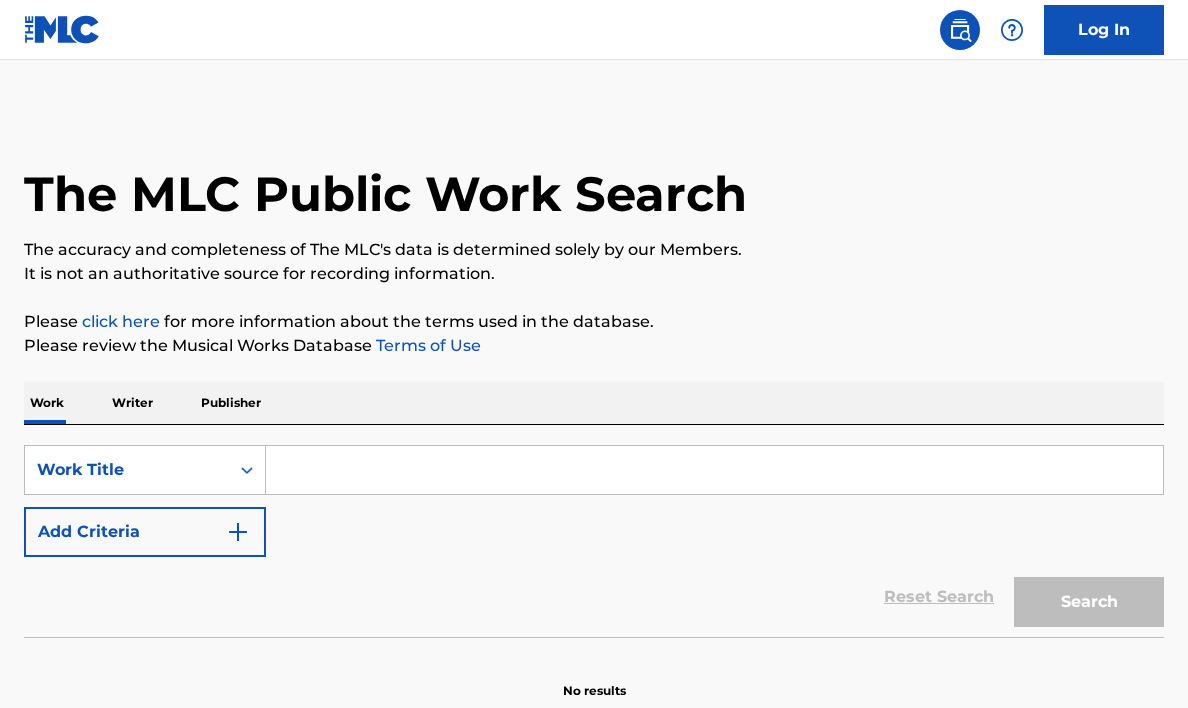 scroll, scrollTop: 0, scrollLeft: 0, axis: both 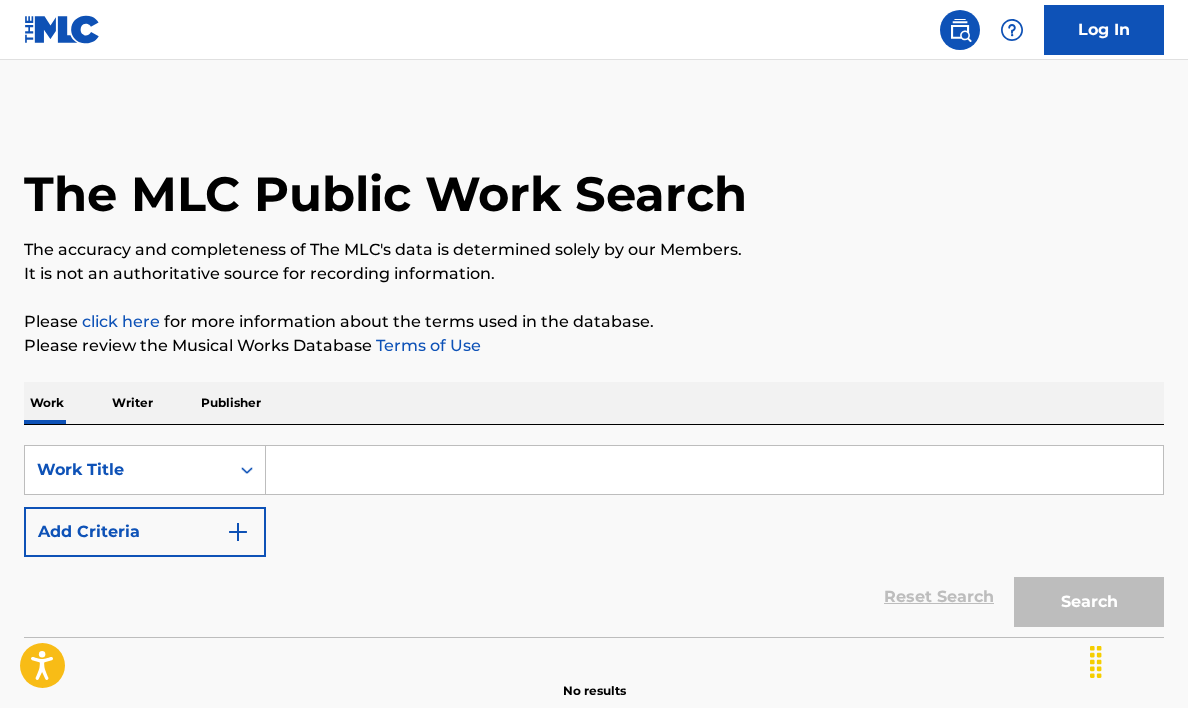 click at bounding box center [714, 470] 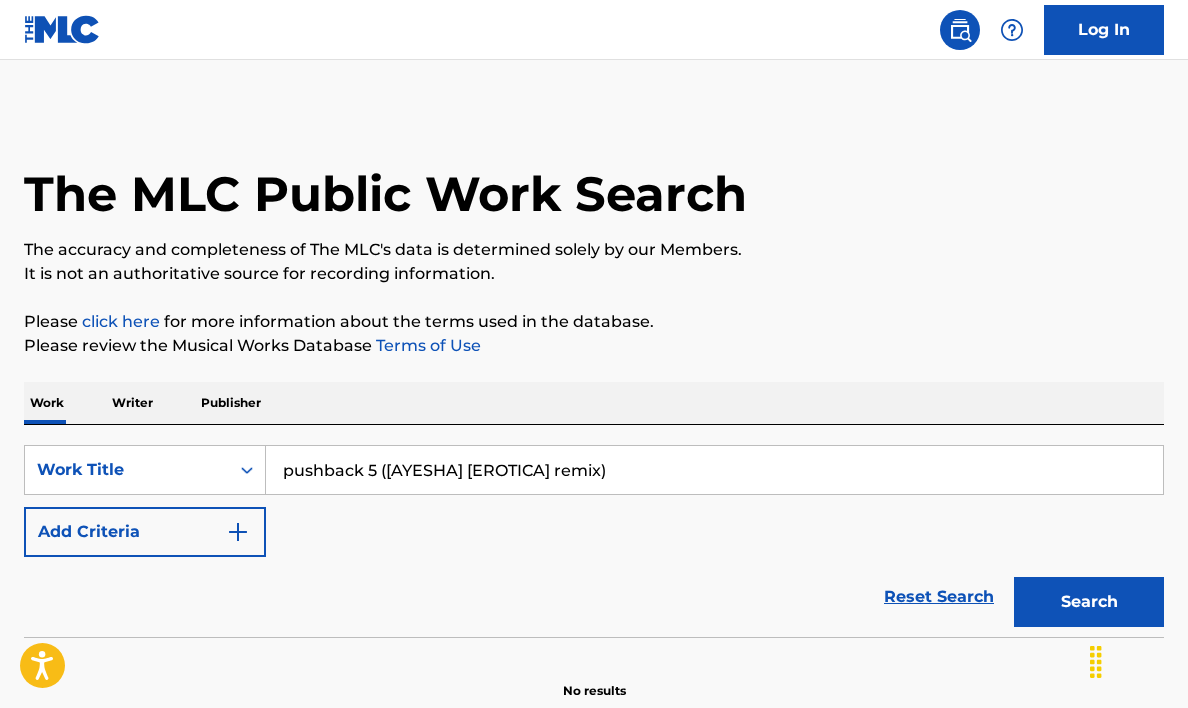 type on "pushback 5 (ayesha erotica remix)" 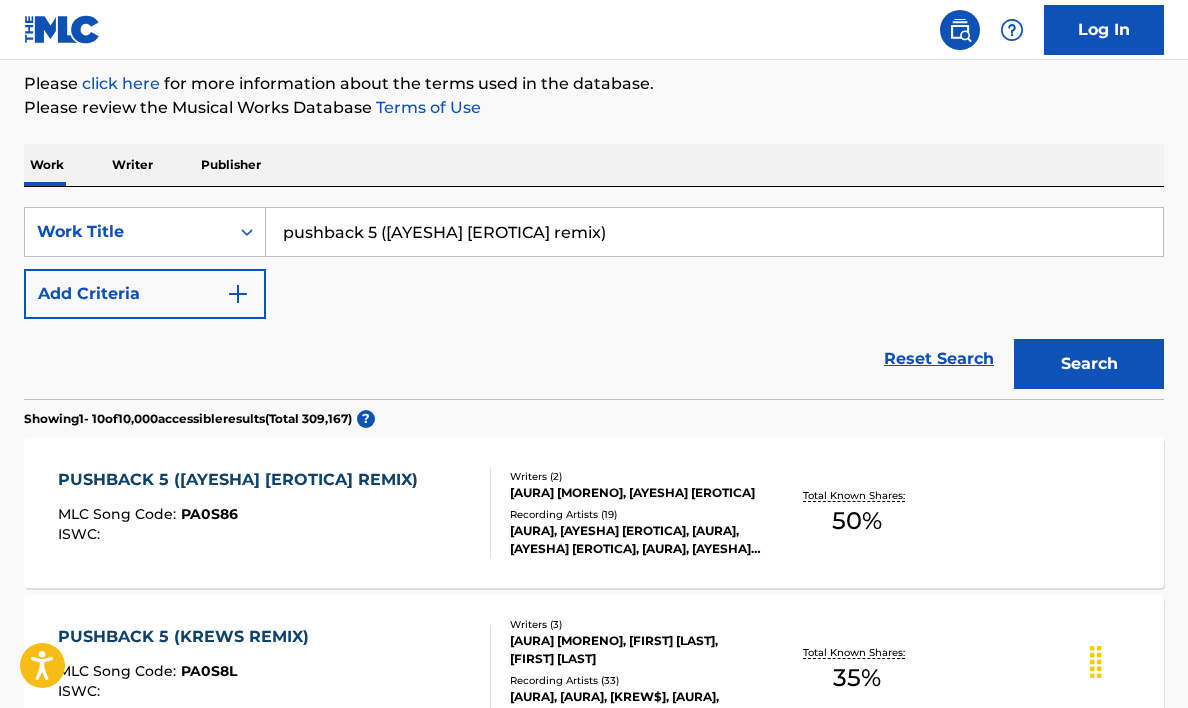 scroll, scrollTop: 300, scrollLeft: 0, axis: vertical 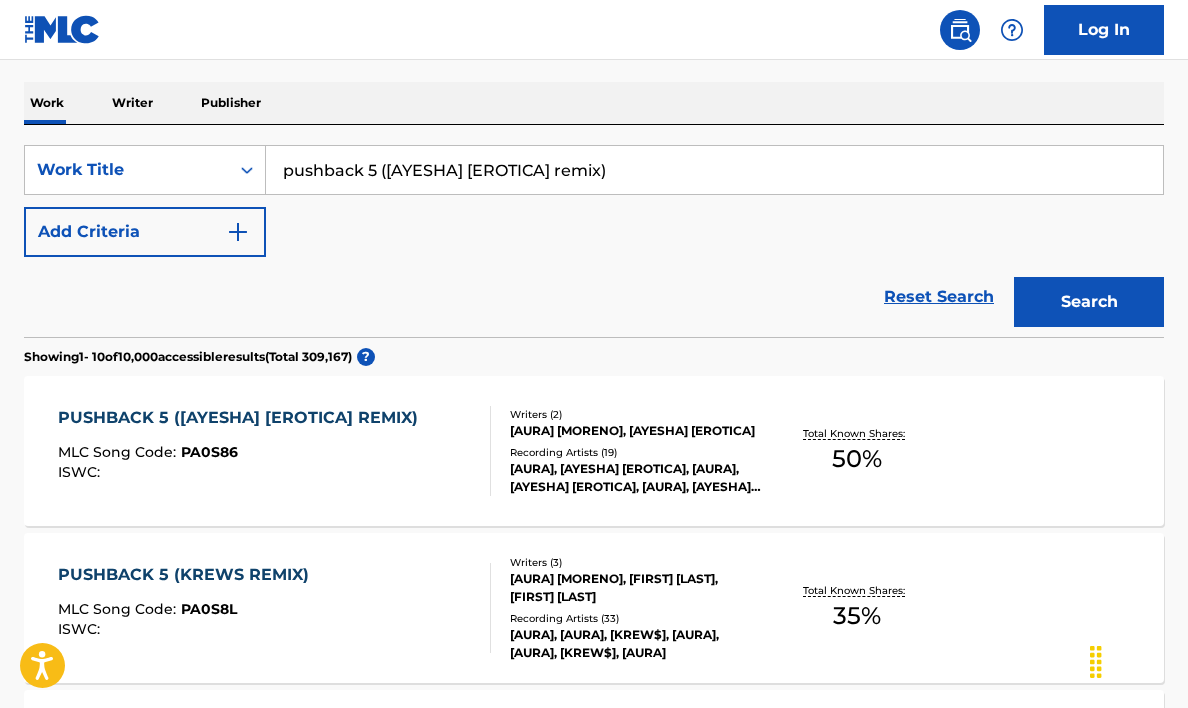 click on "[BRAND], [FIRST] [LAST], [BRAND], [FIRST] [LAST], [BRAND], [FIRST] [LAST], [BRAND]" at bounding box center (636, 478) 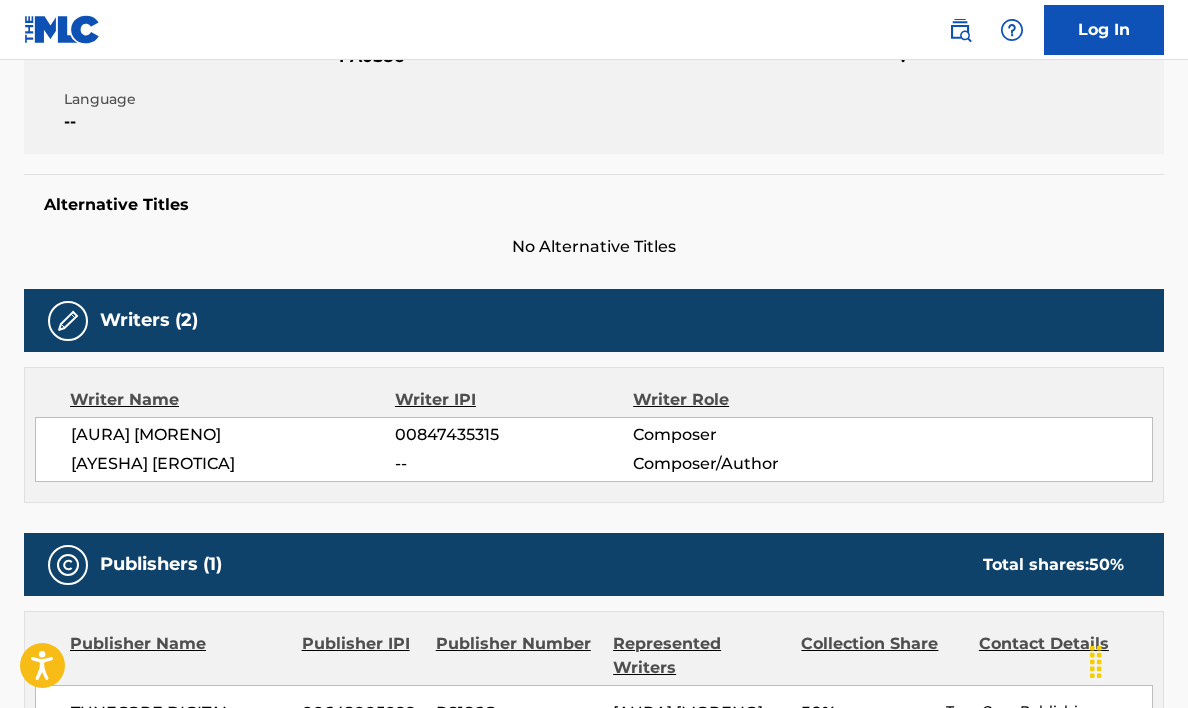 scroll, scrollTop: 500, scrollLeft: 0, axis: vertical 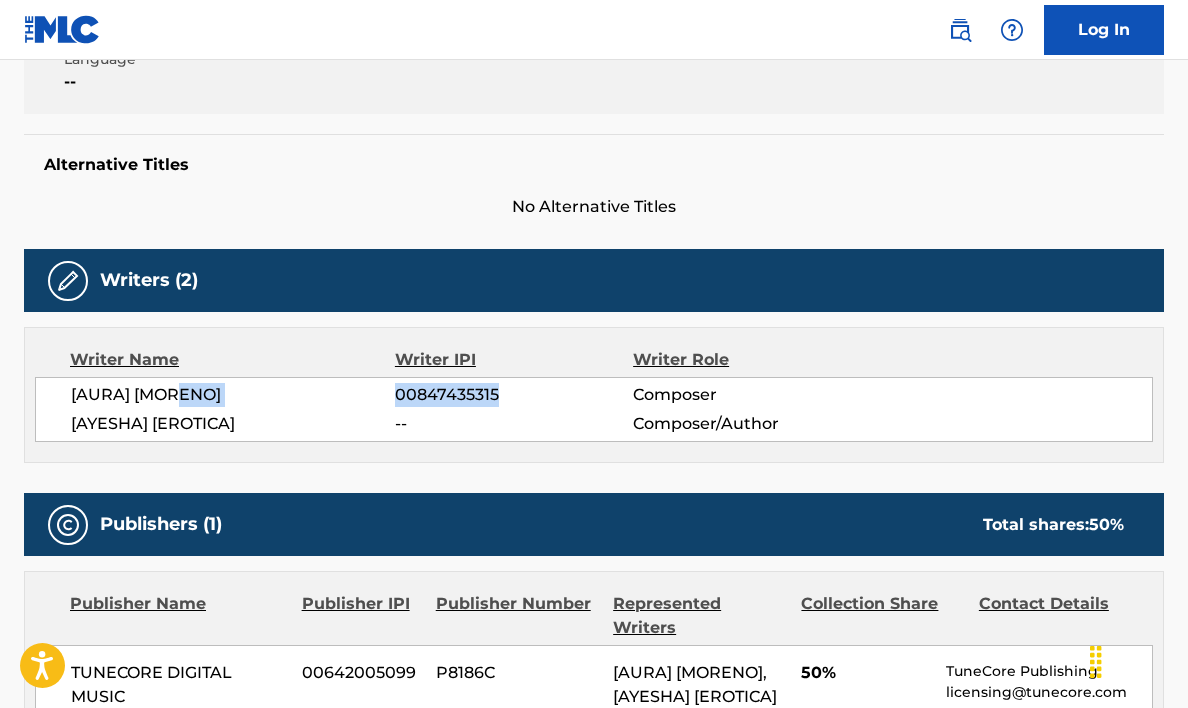 drag, startPoint x: 478, startPoint y: 394, endPoint x: 392, endPoint y: 397, distance: 86.05231 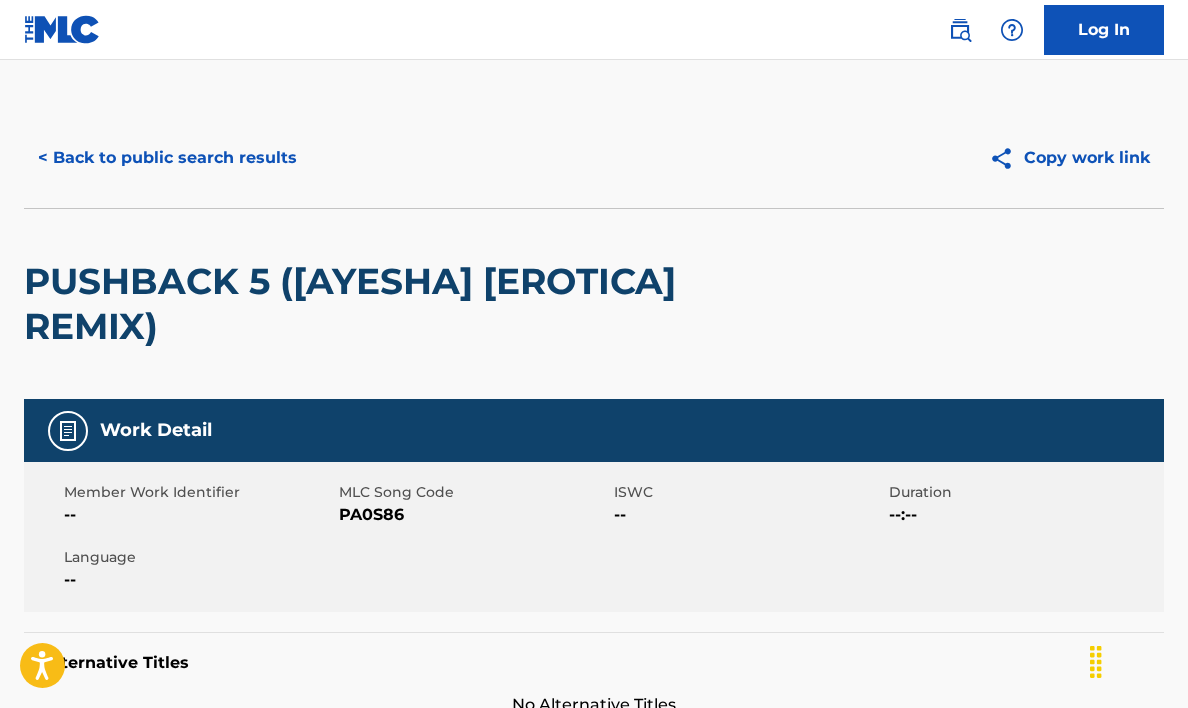 scroll, scrollTop: 0, scrollLeft: 0, axis: both 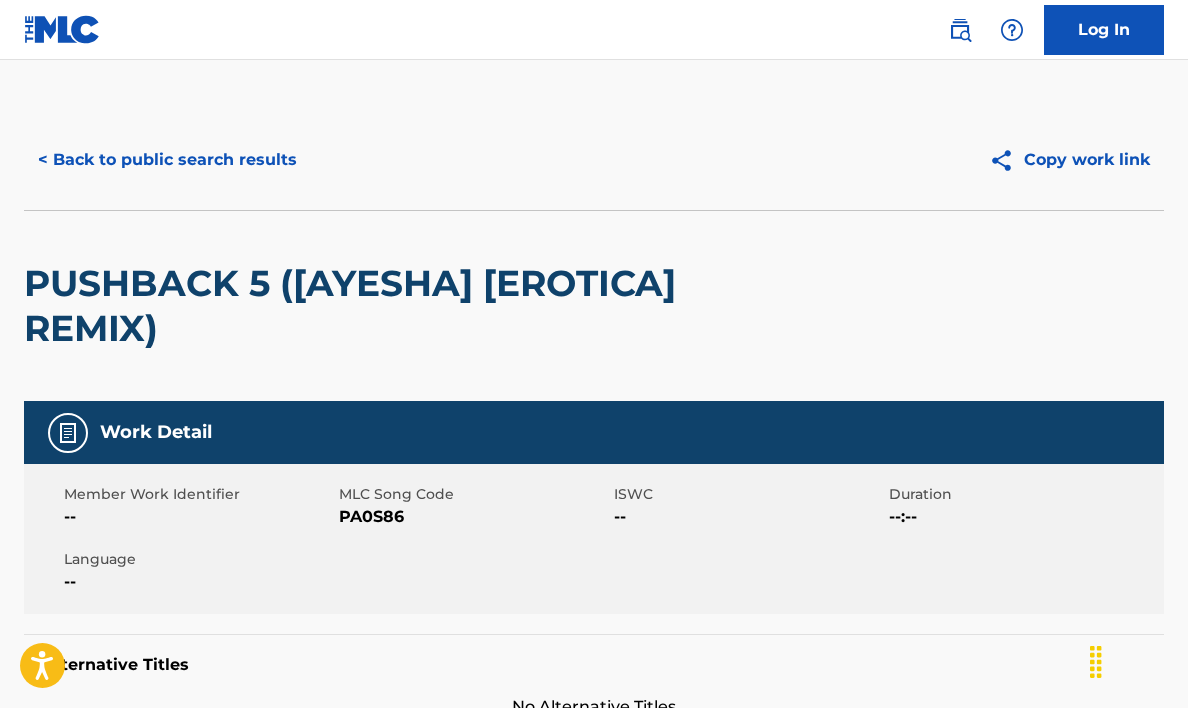 click on "< Back to public search results" at bounding box center (167, 160) 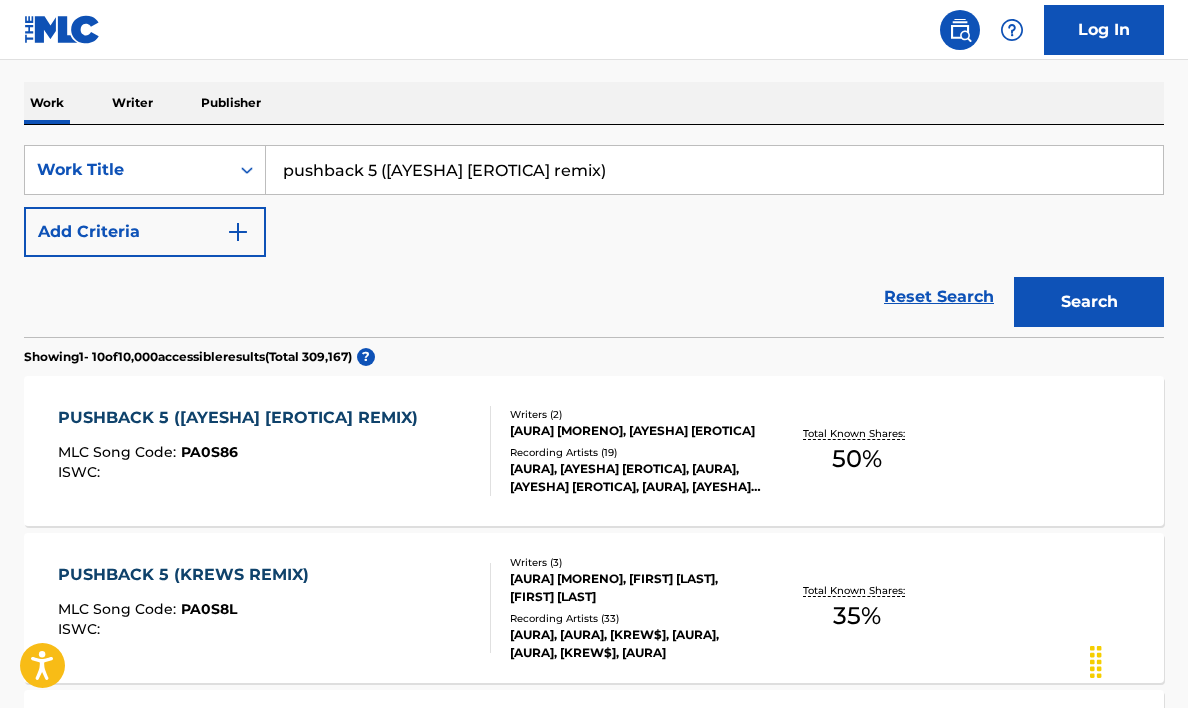 click on "Work Writer Publisher" at bounding box center (594, 103) 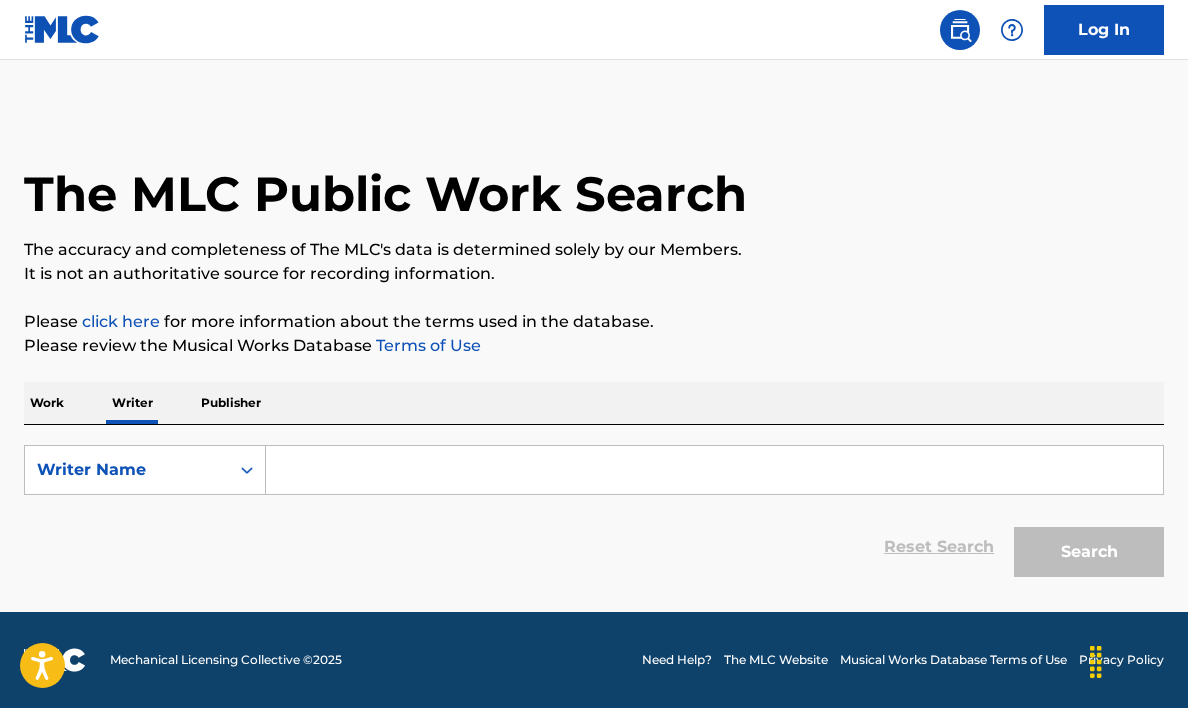 drag, startPoint x: 353, startPoint y: 467, endPoint x: 362, endPoint y: 481, distance: 16.643316 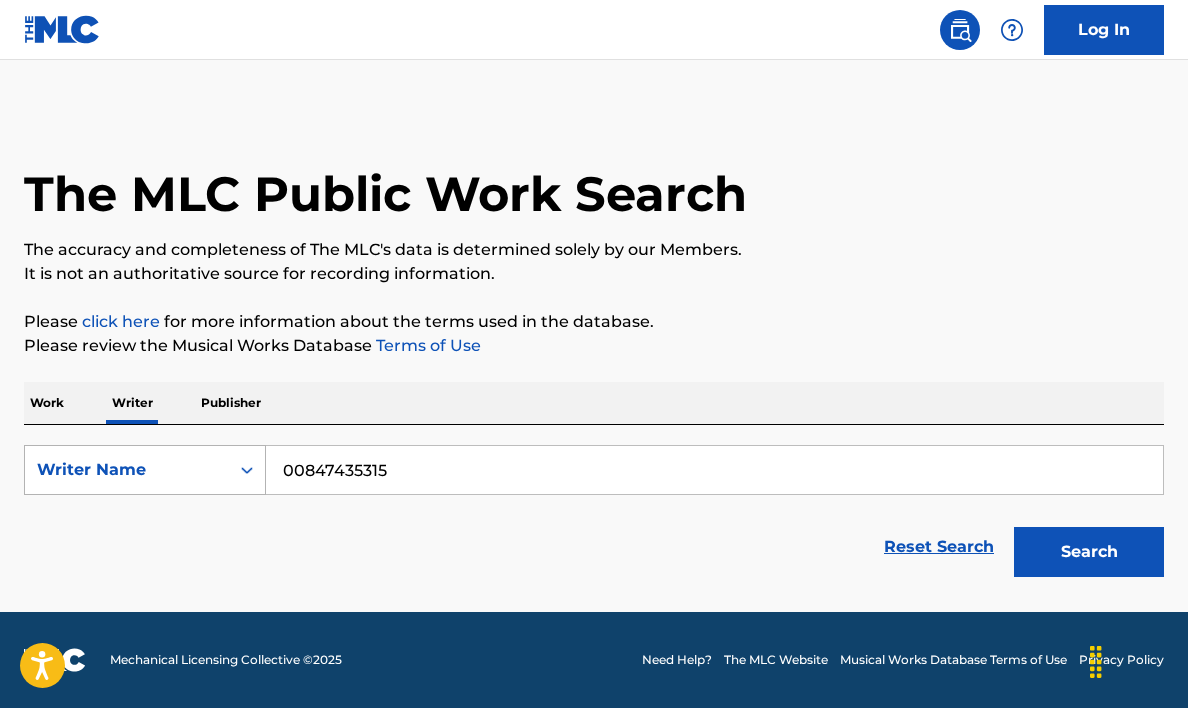 type on "00847435315" 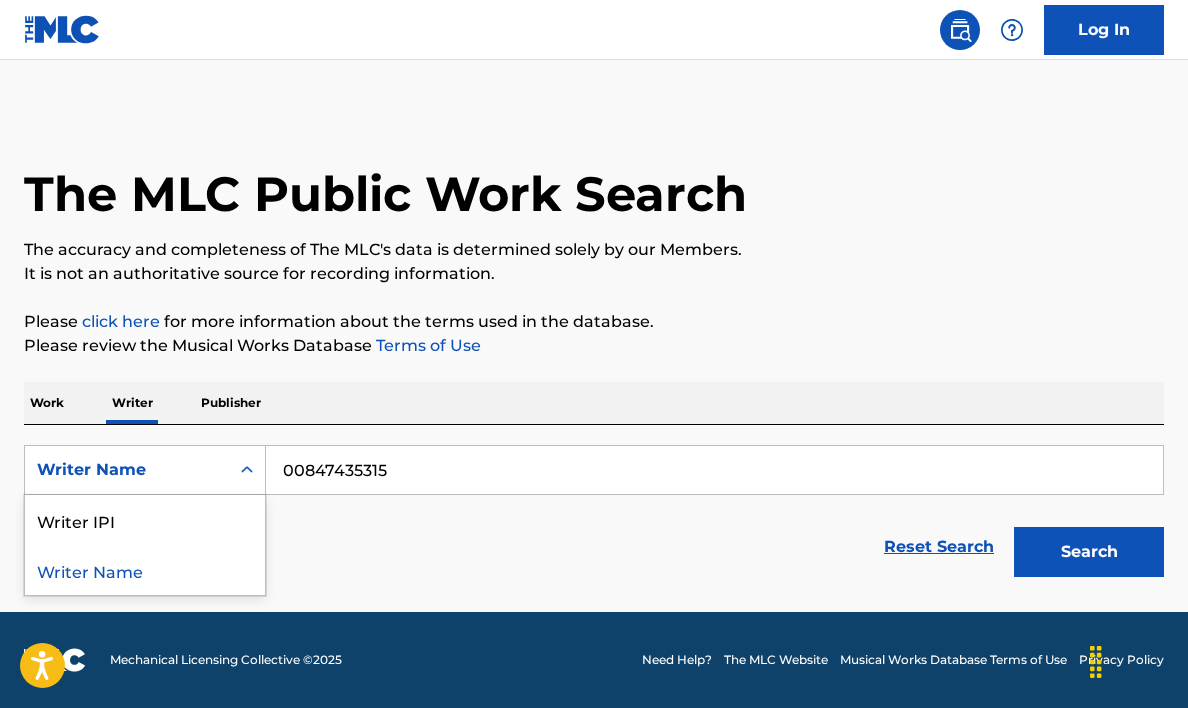 click on "Writer IPI Writer Name" at bounding box center [145, 545] 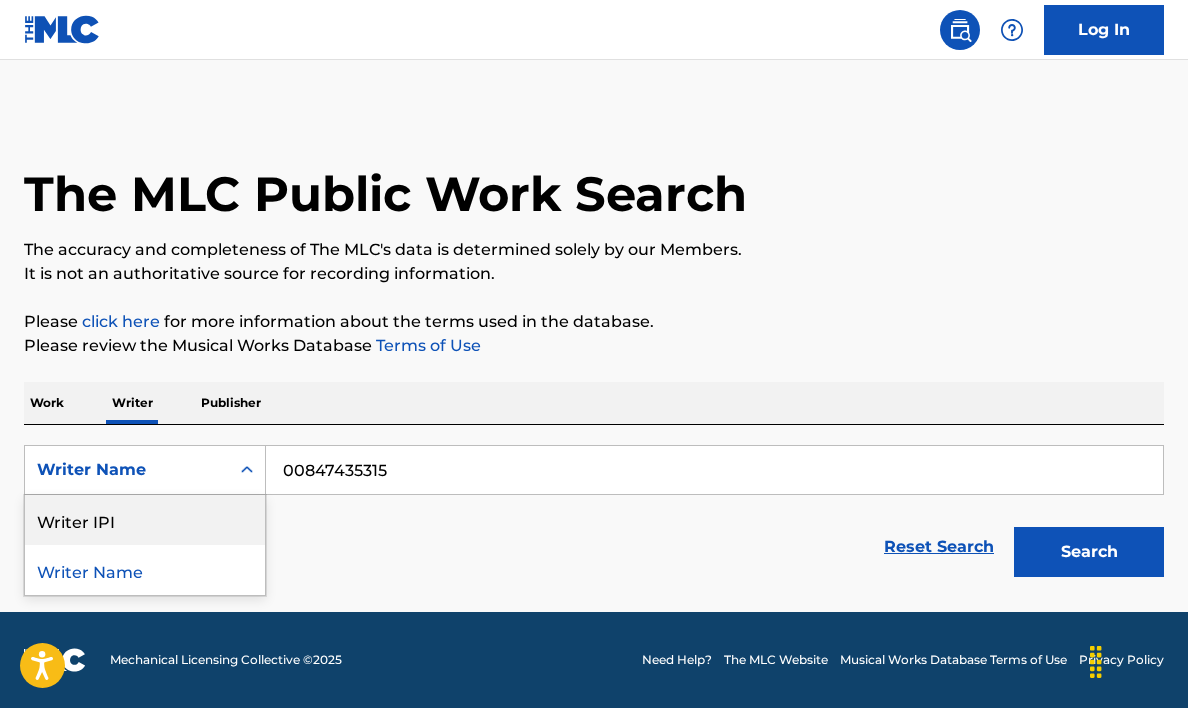 click on "Writer IPI" at bounding box center (145, 520) 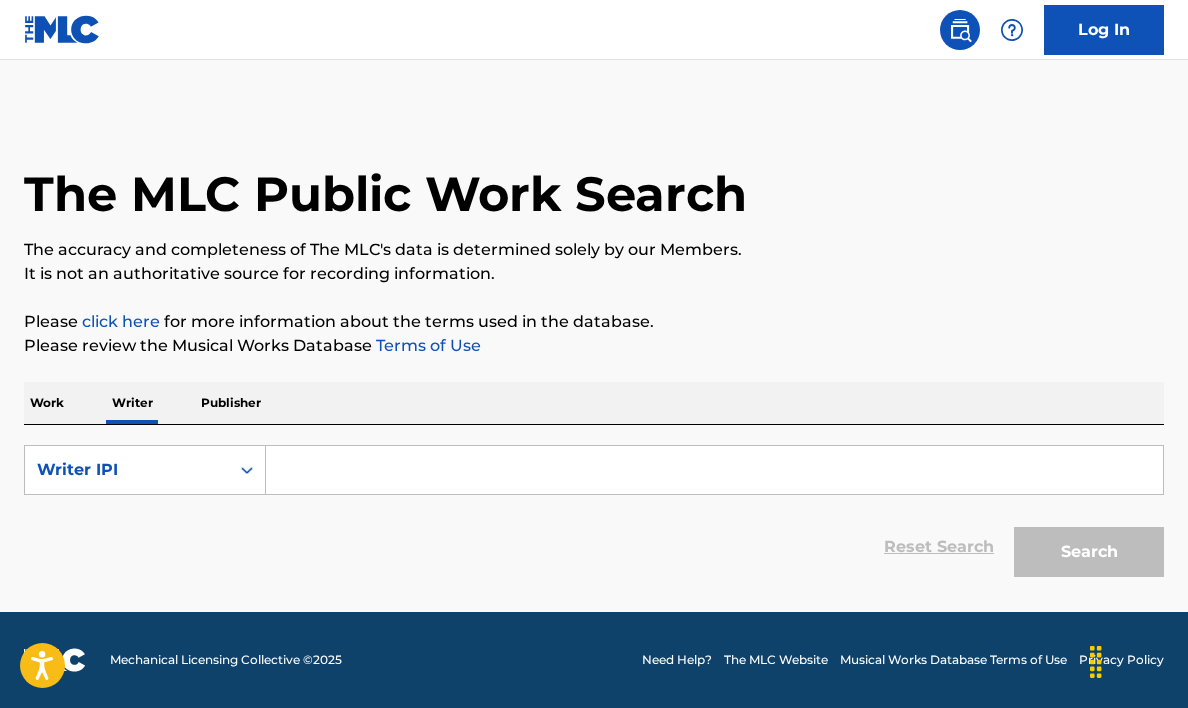 click at bounding box center [714, 470] 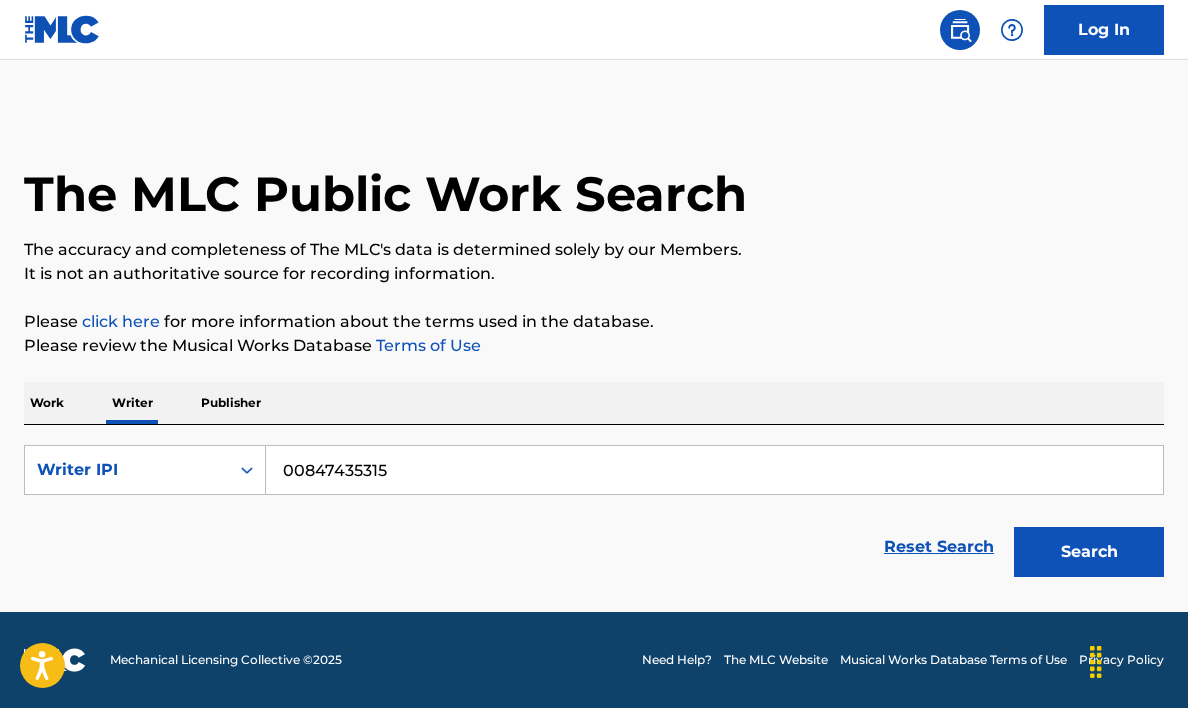 type on "00847435315" 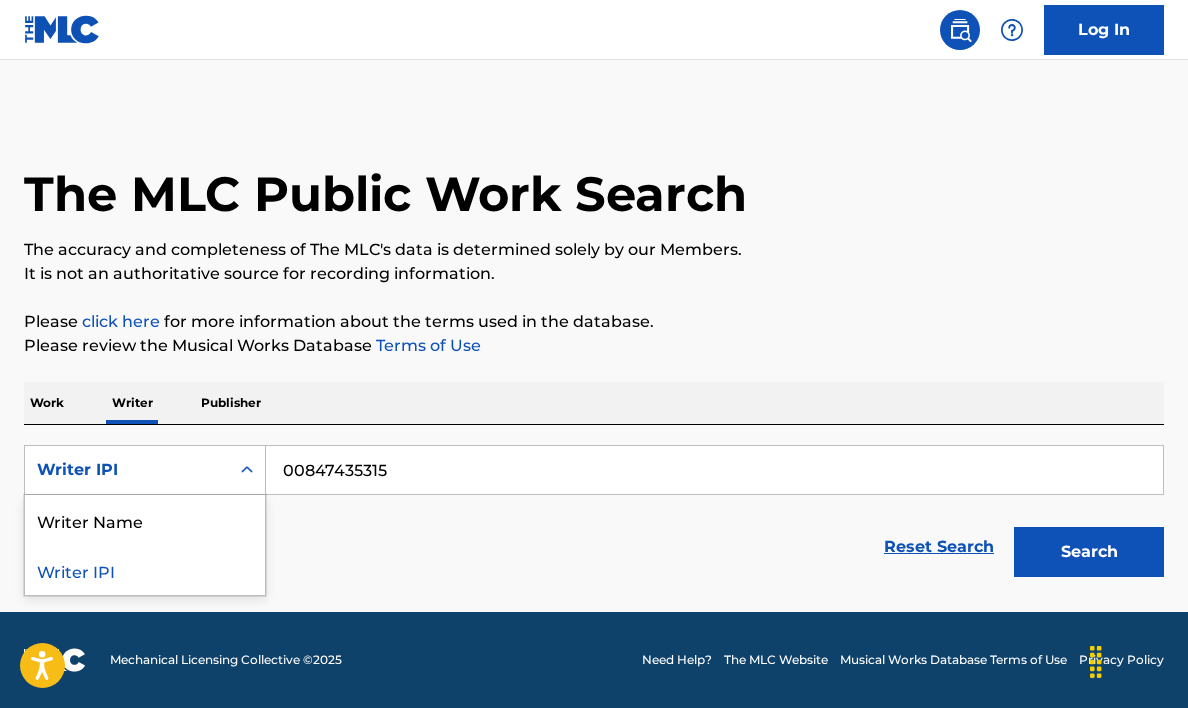 click on "Writer IPI" at bounding box center (127, 470) 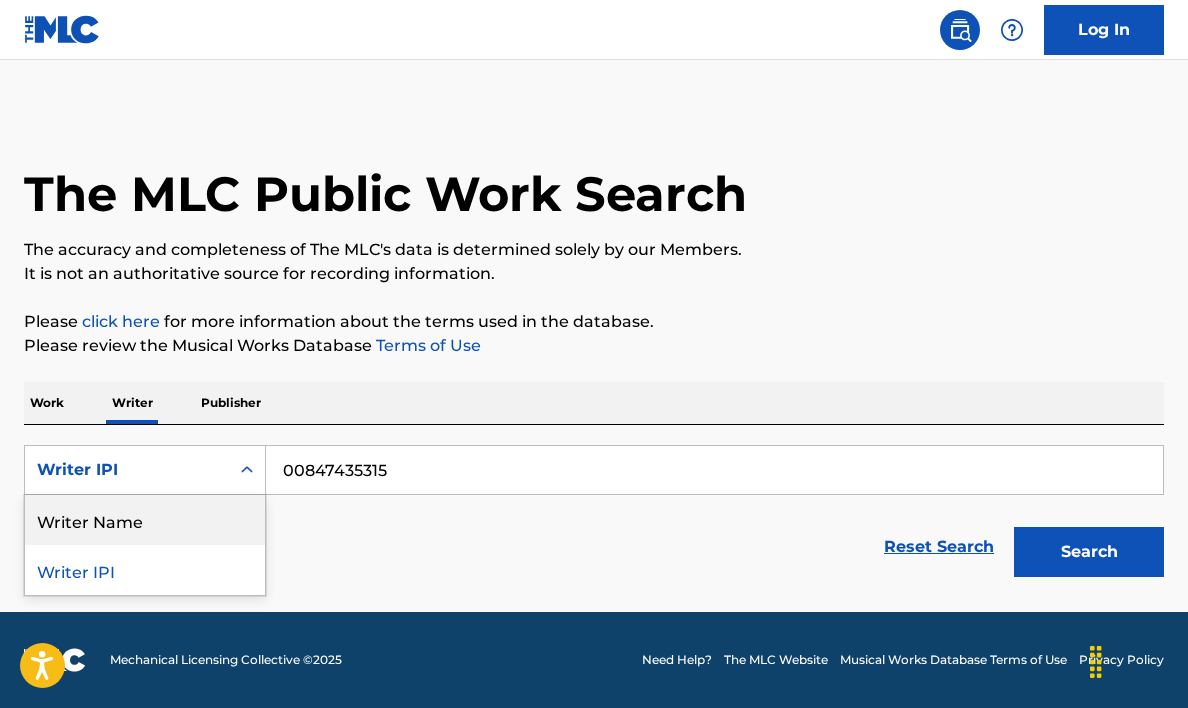 click on "Writer Name" at bounding box center [145, 520] 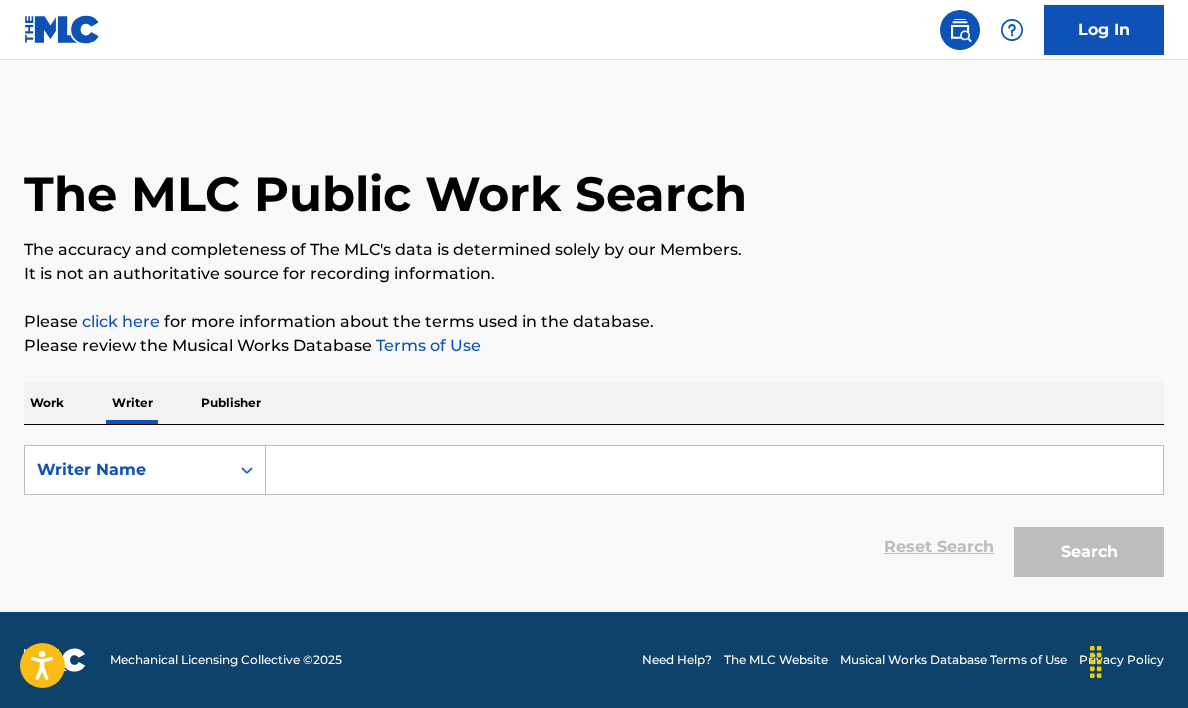 click at bounding box center (714, 470) 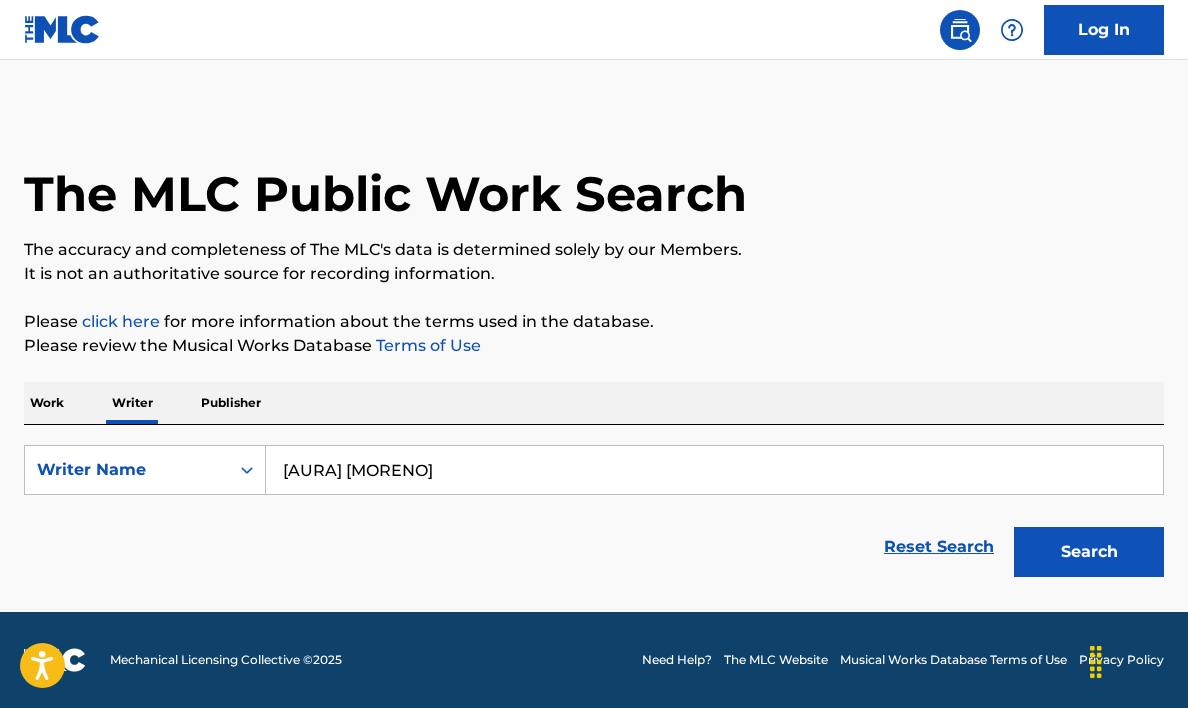 type on "aura moreno" 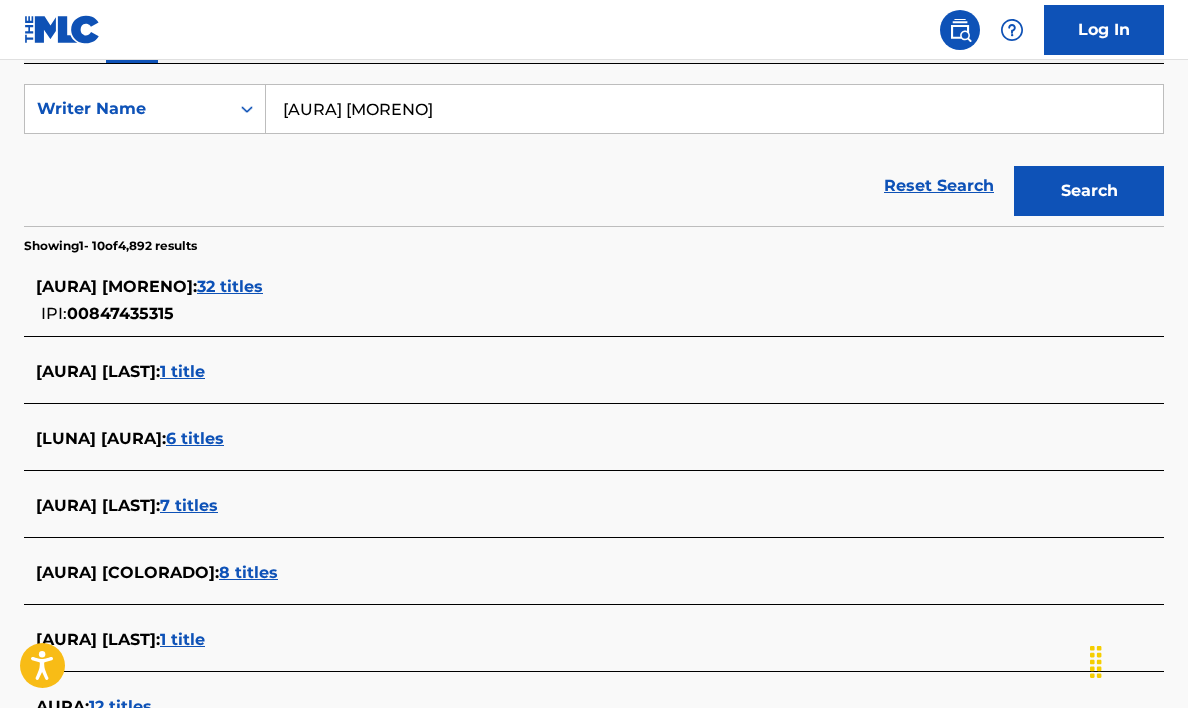 scroll, scrollTop: 400, scrollLeft: 0, axis: vertical 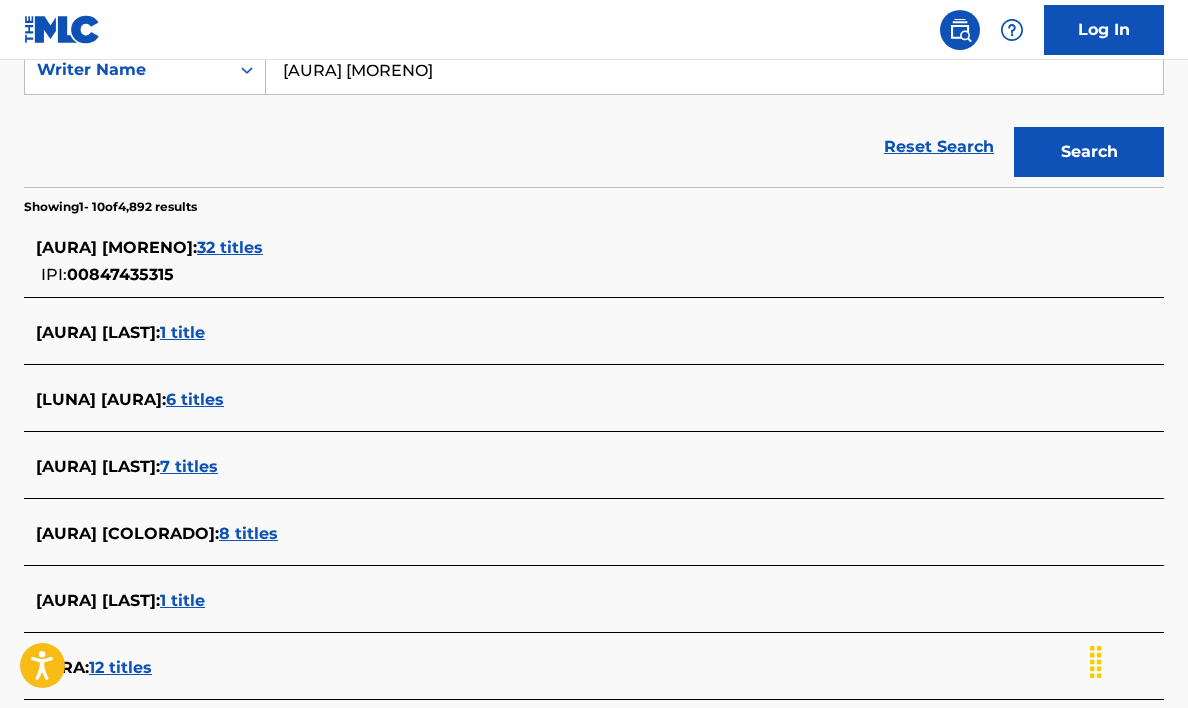 click on "32 titles" at bounding box center [230, 247] 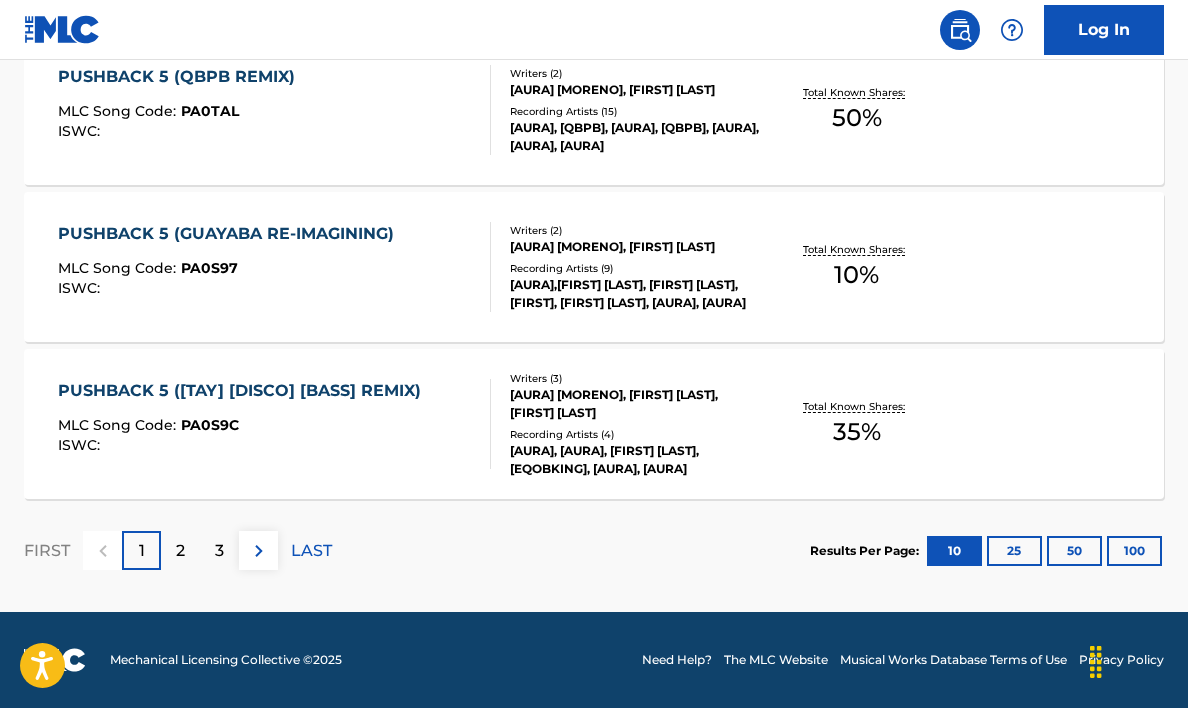 click on "2" at bounding box center [180, 550] 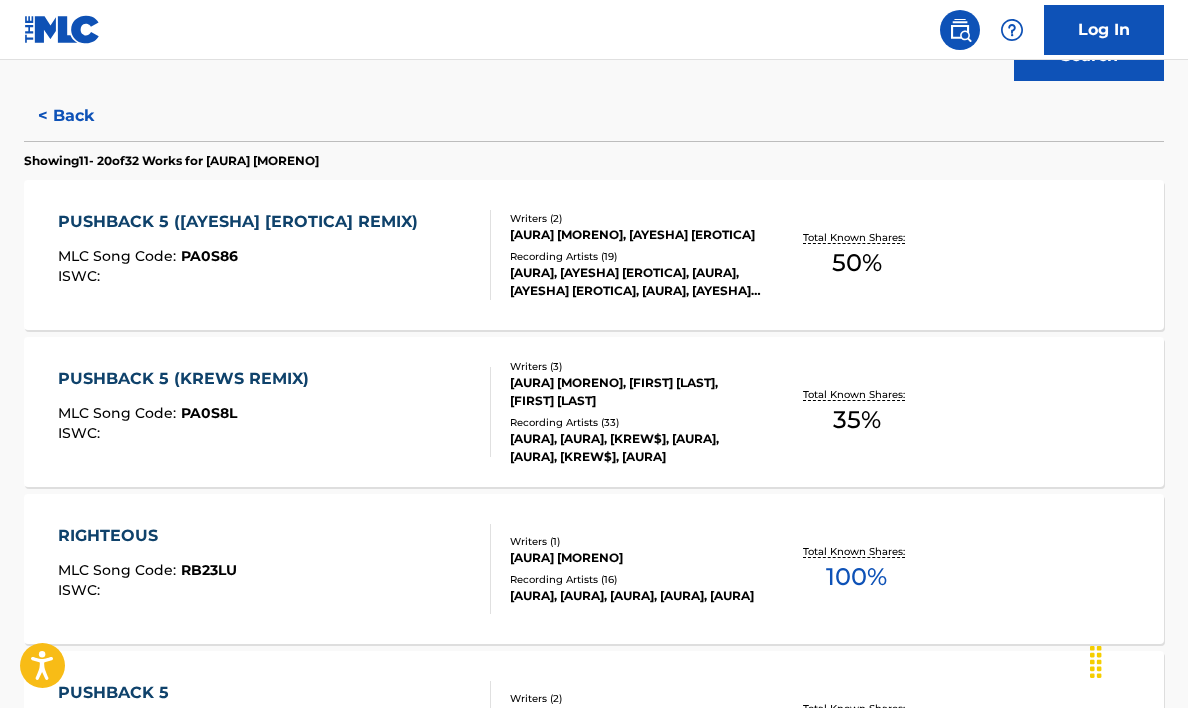 scroll, scrollTop: 440, scrollLeft: 0, axis: vertical 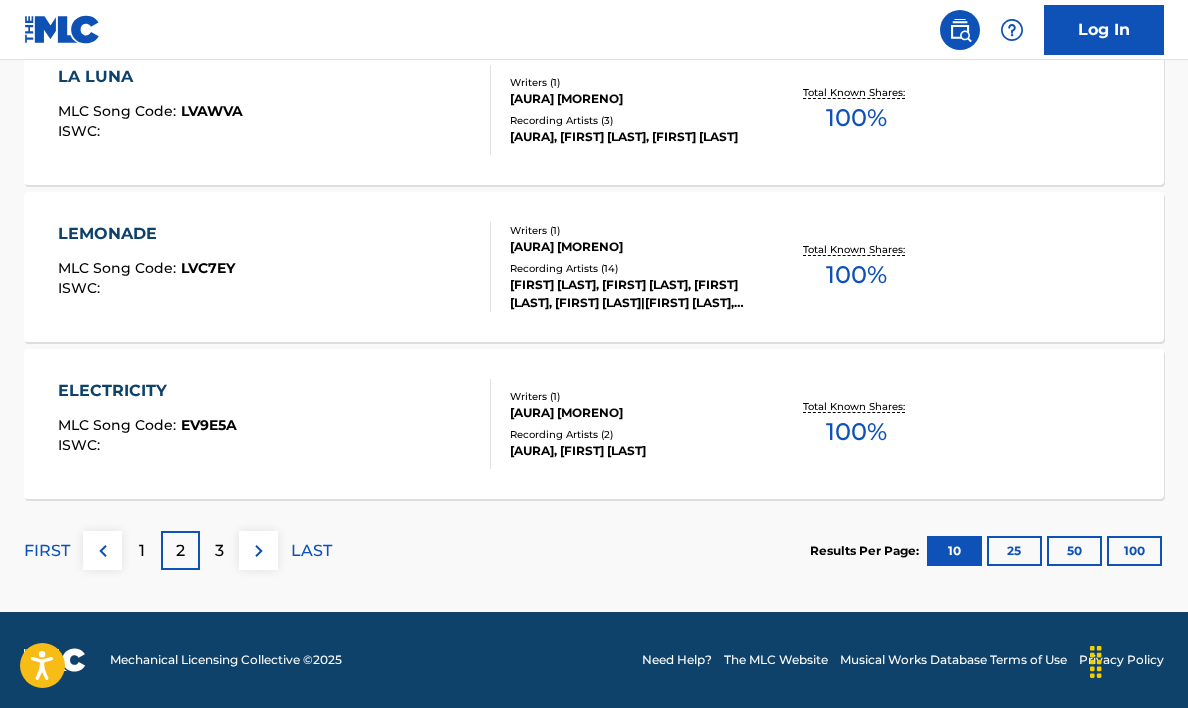 click on "3" at bounding box center [219, 551] 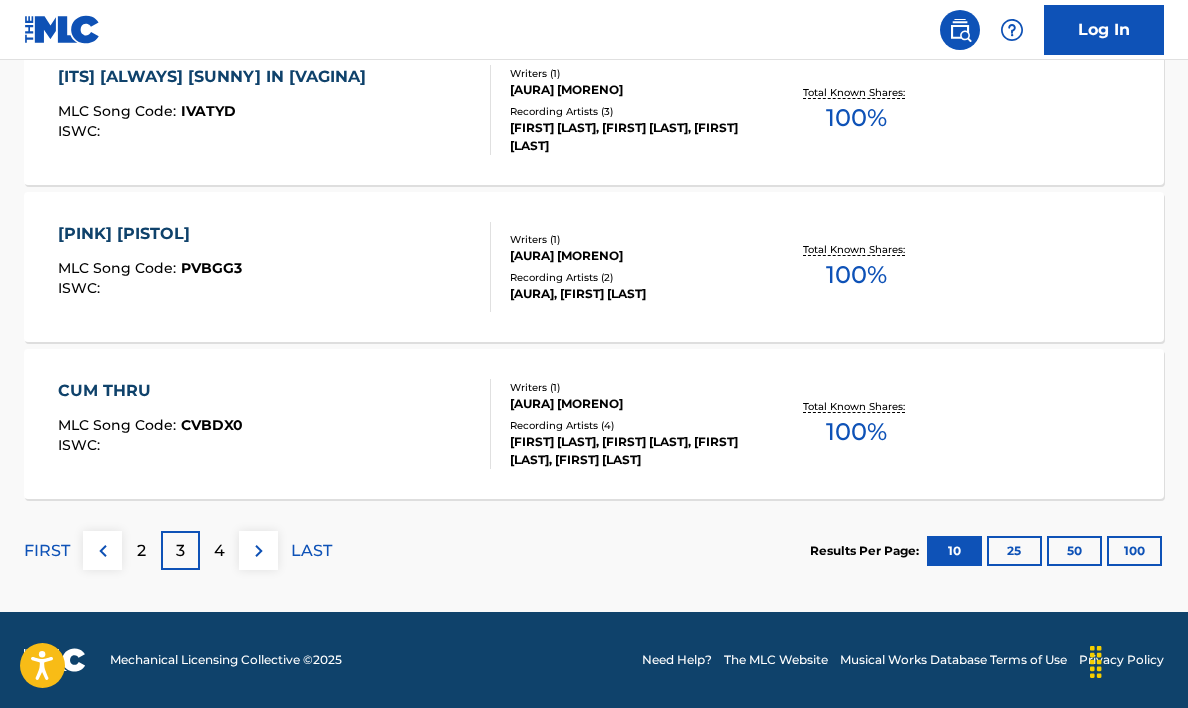 click on "2" at bounding box center [141, 550] 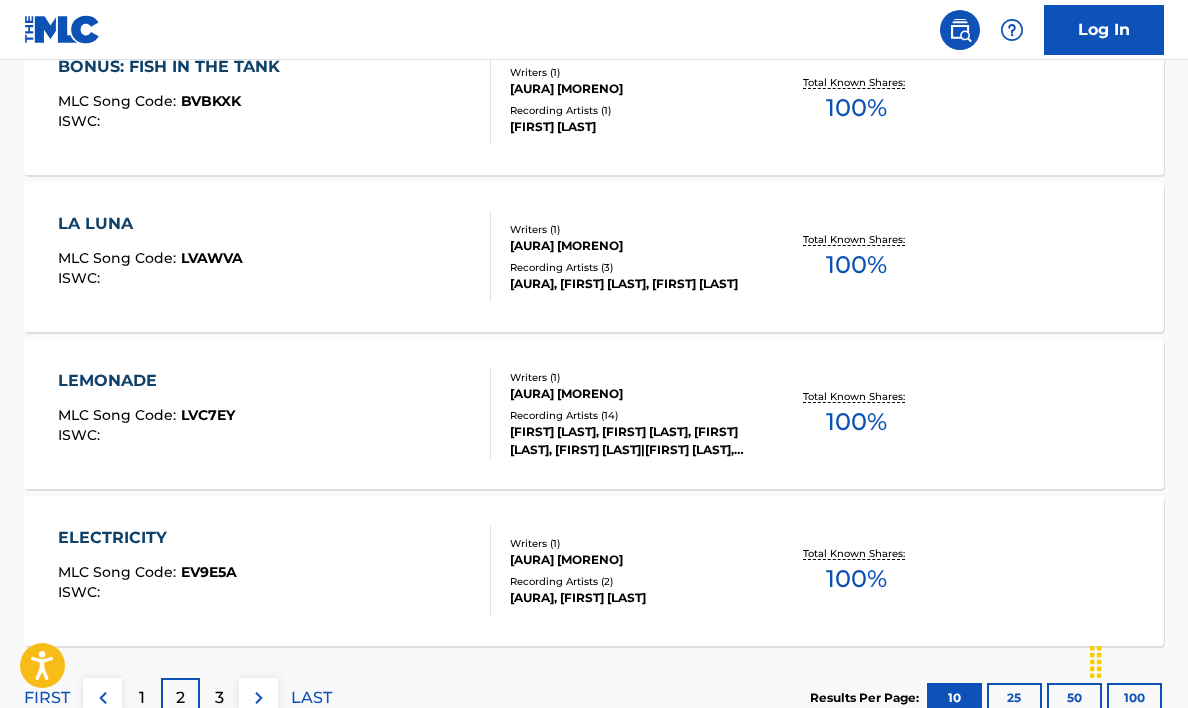 scroll, scrollTop: 1640, scrollLeft: 0, axis: vertical 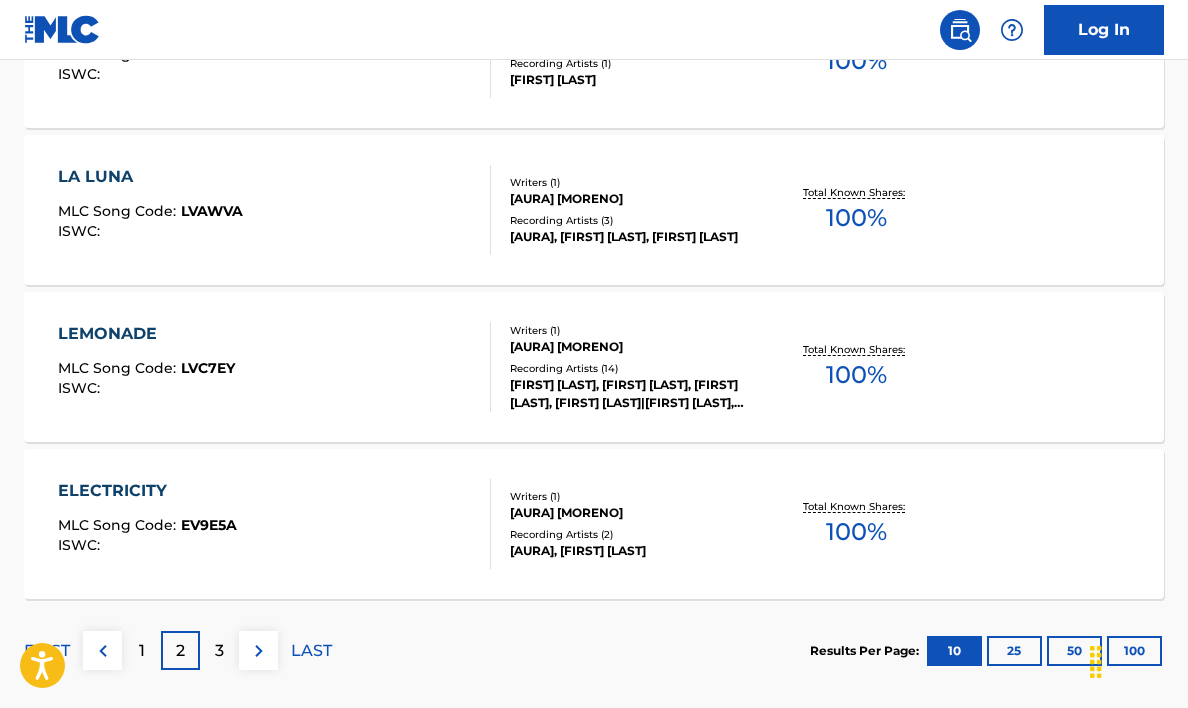 click on "1" at bounding box center [141, 650] 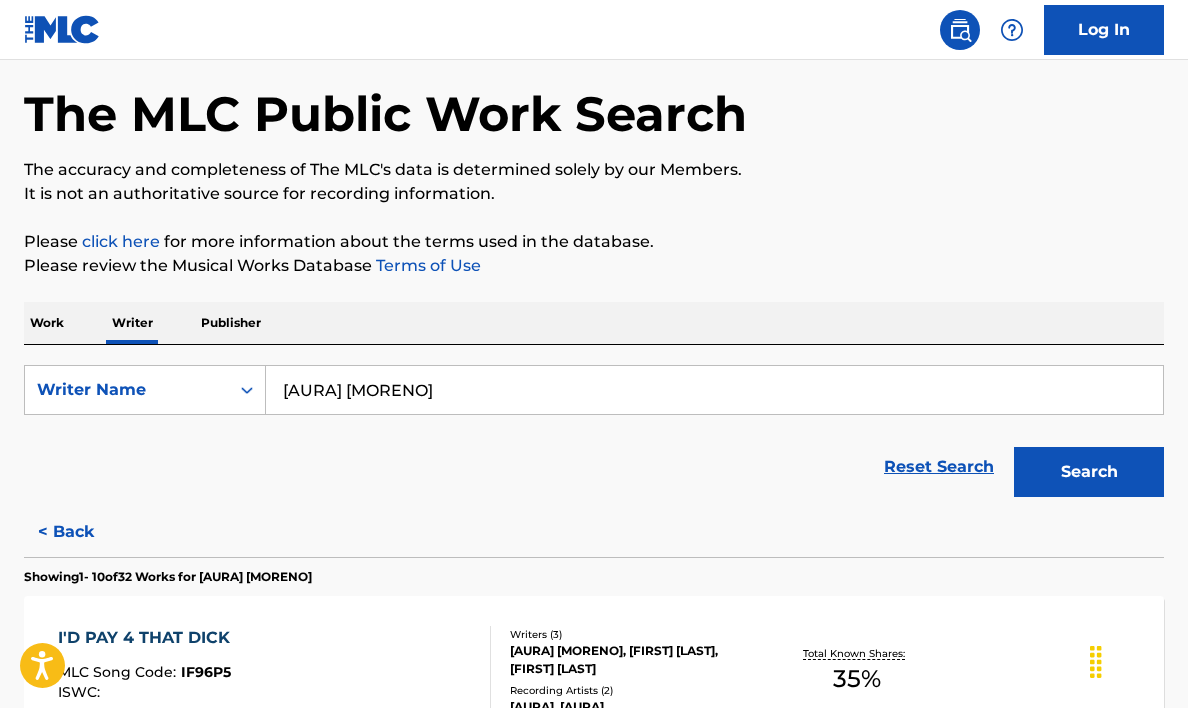 scroll, scrollTop: 0, scrollLeft: 0, axis: both 